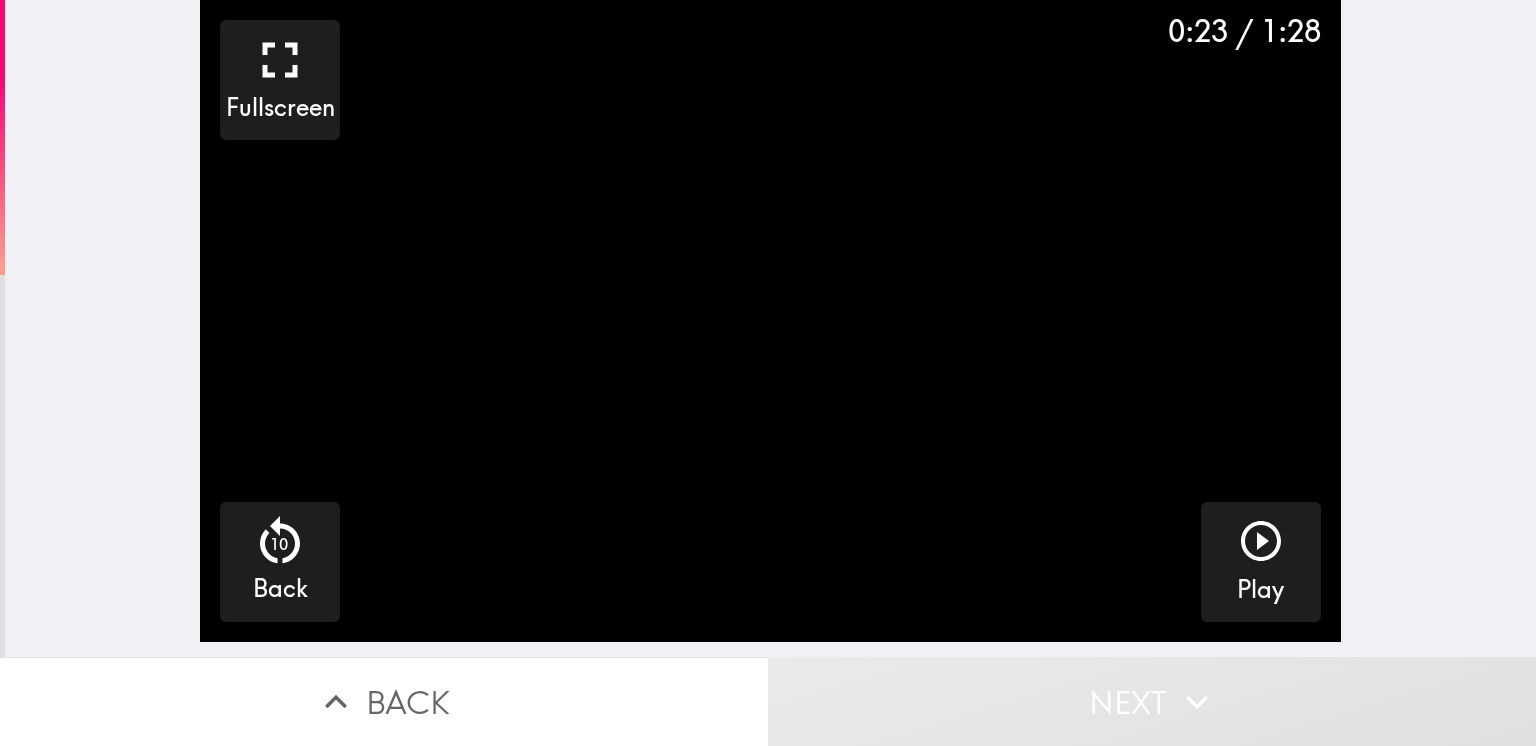 scroll, scrollTop: 0, scrollLeft: 0, axis: both 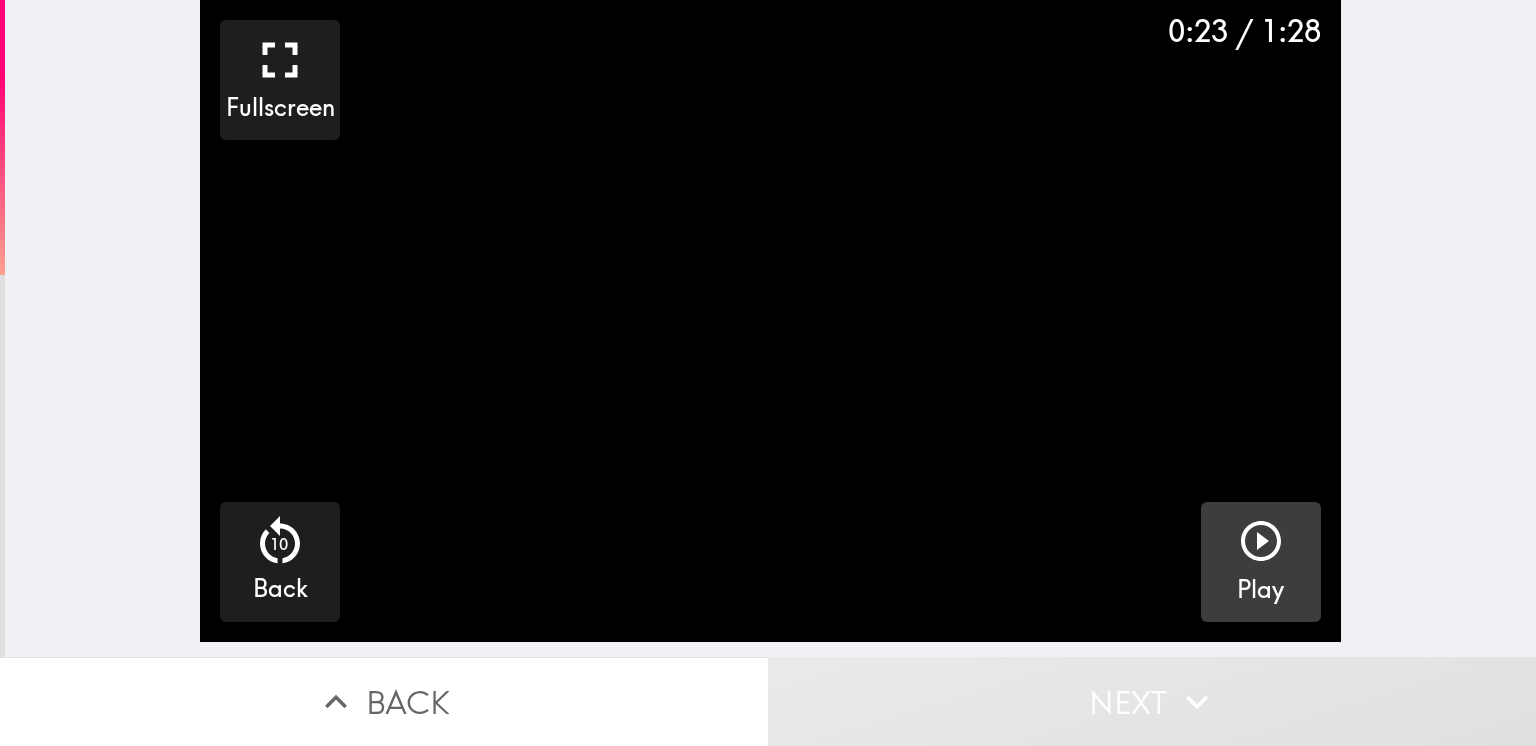 click at bounding box center (1261, 545) 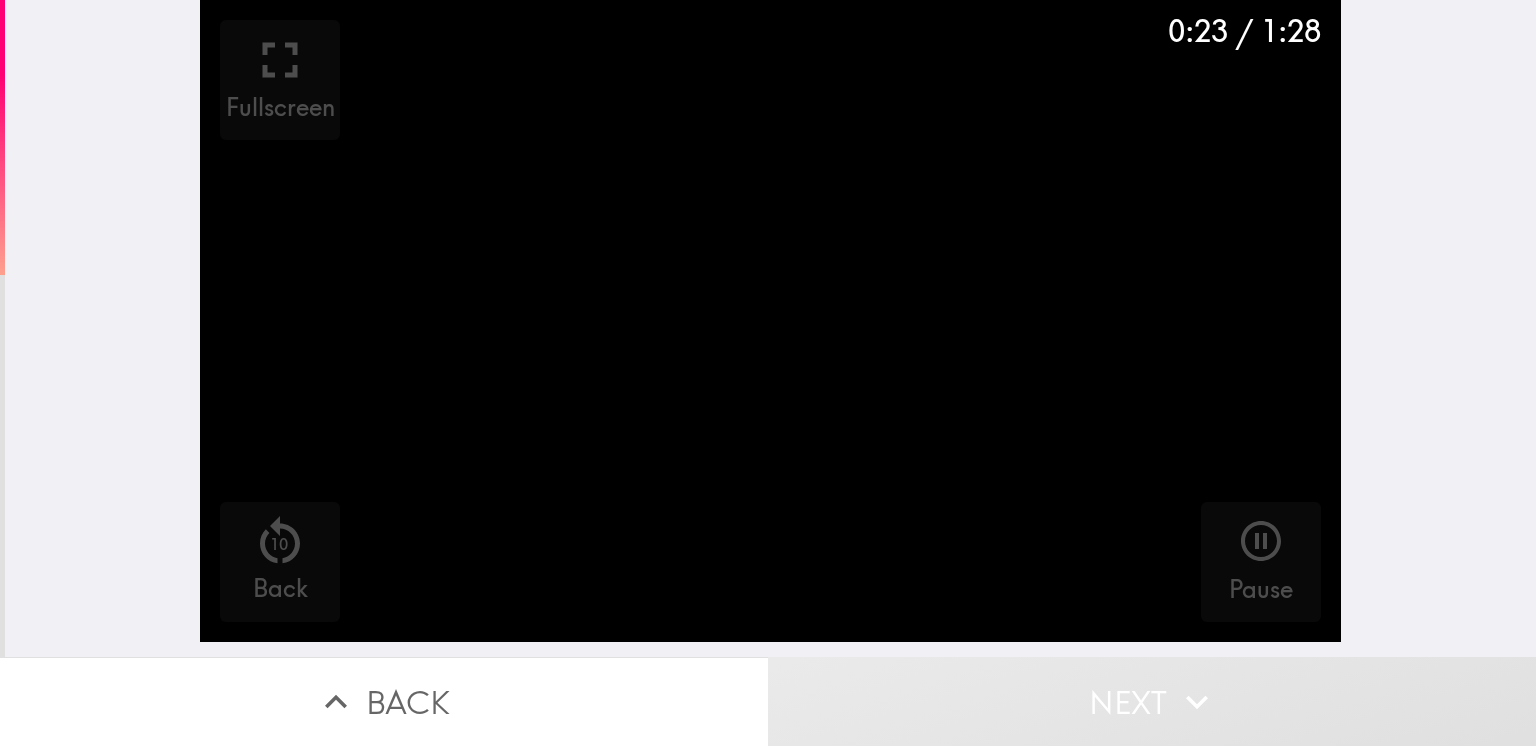 scroll, scrollTop: 0, scrollLeft: 8, axis: horizontal 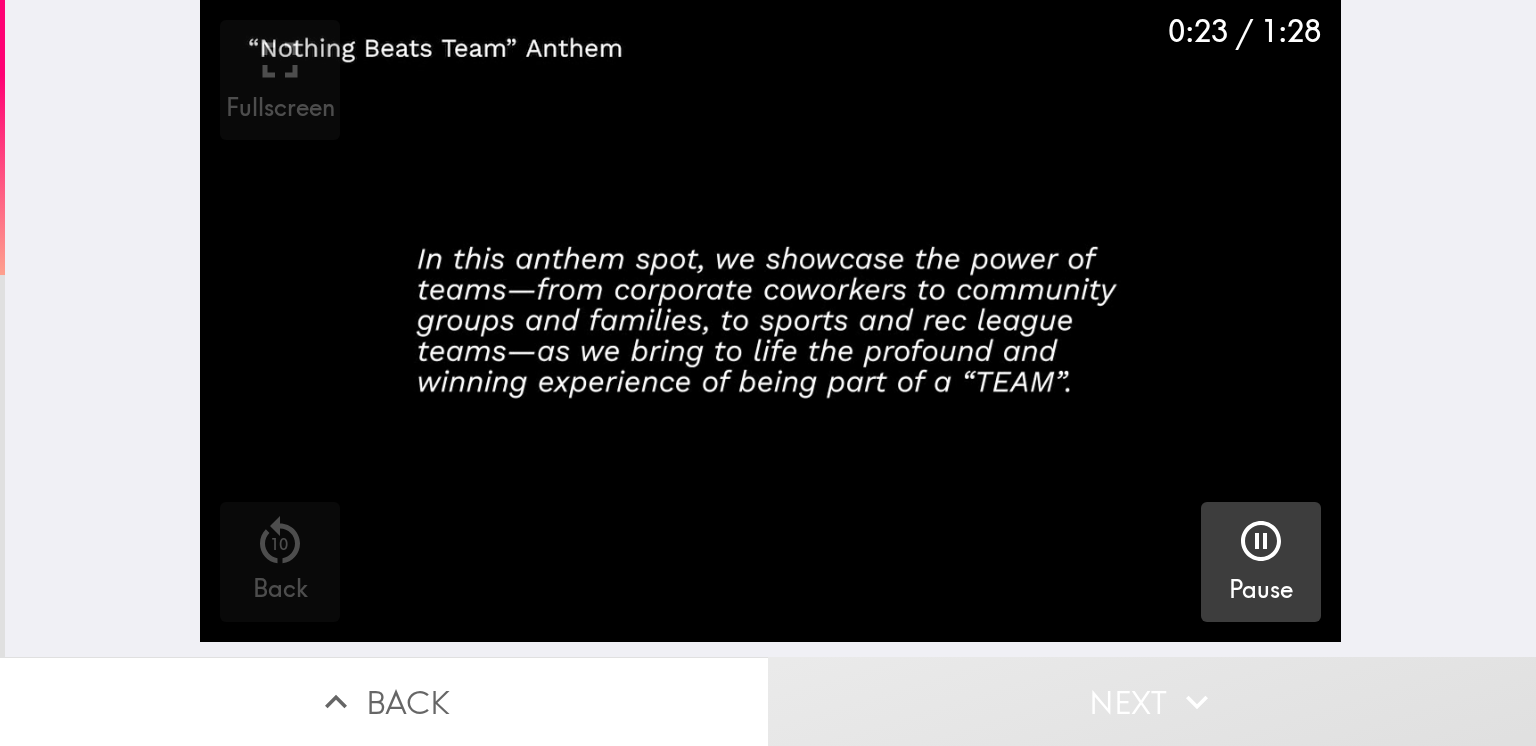 click 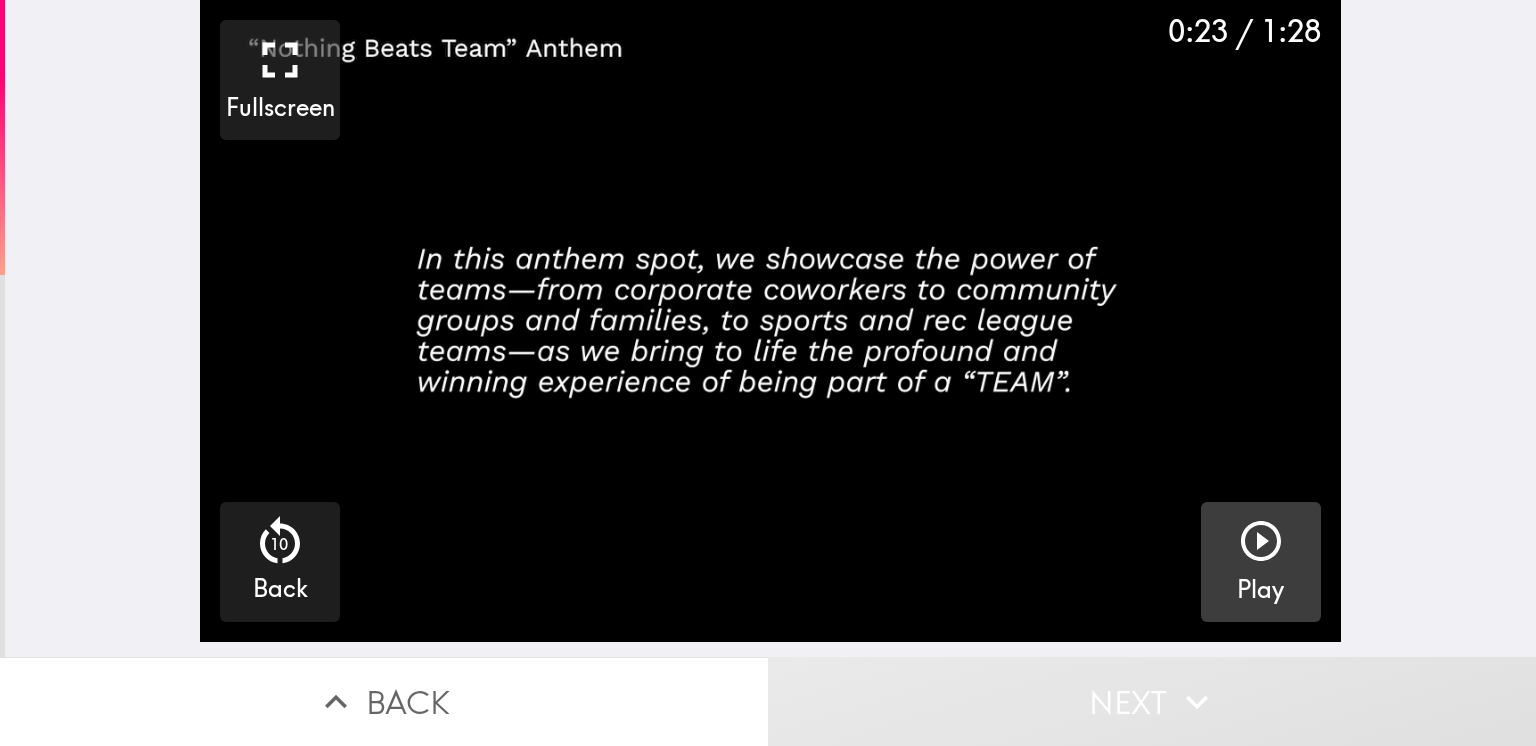 click 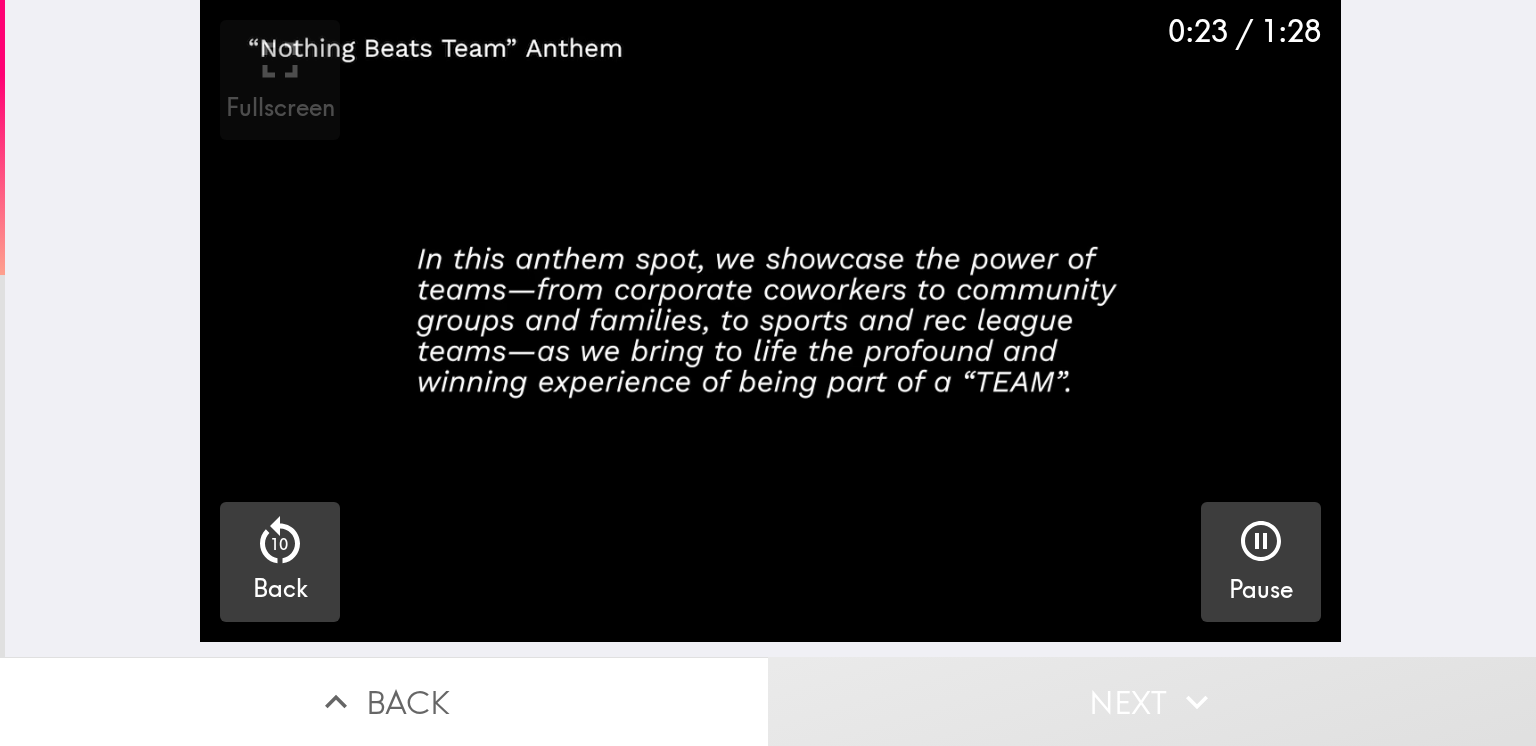 click 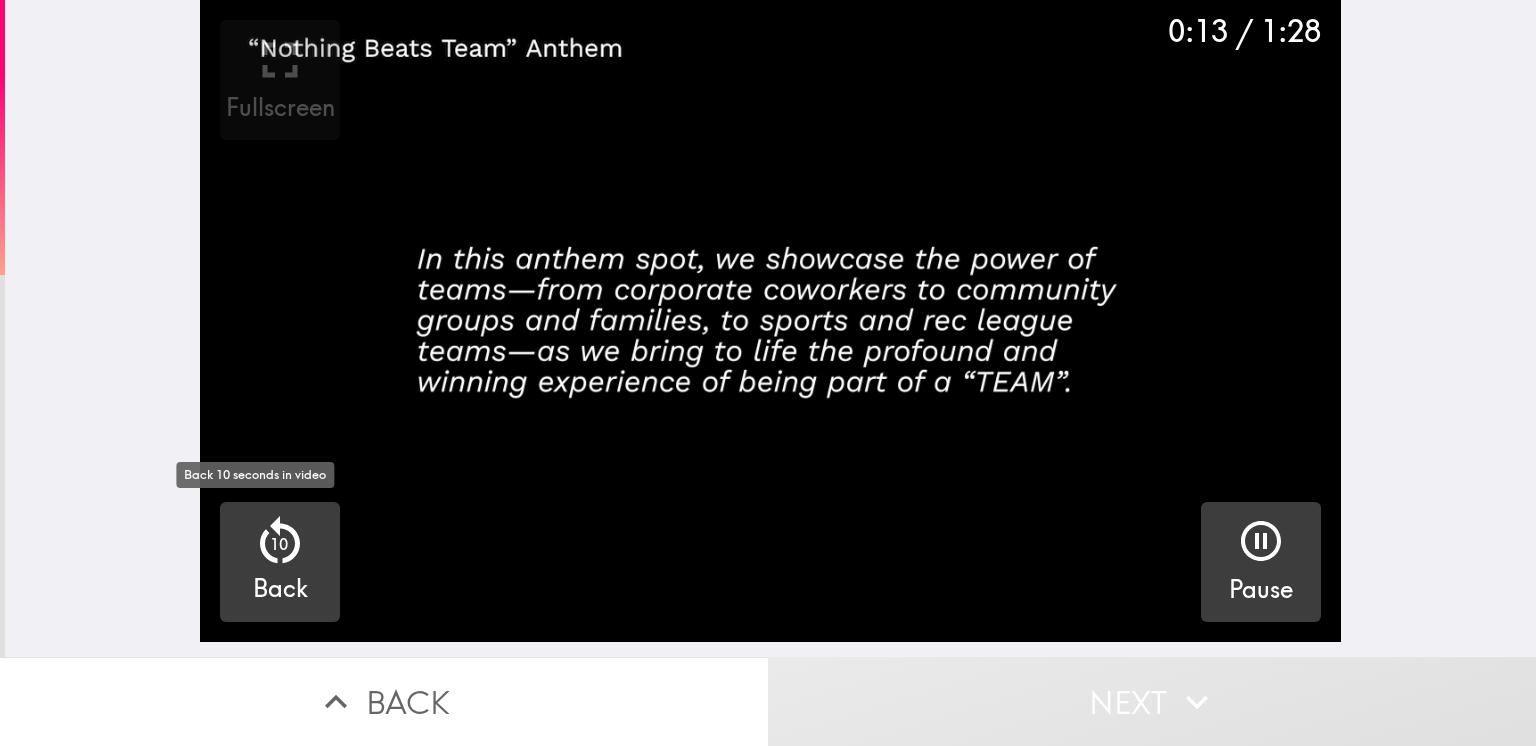 click 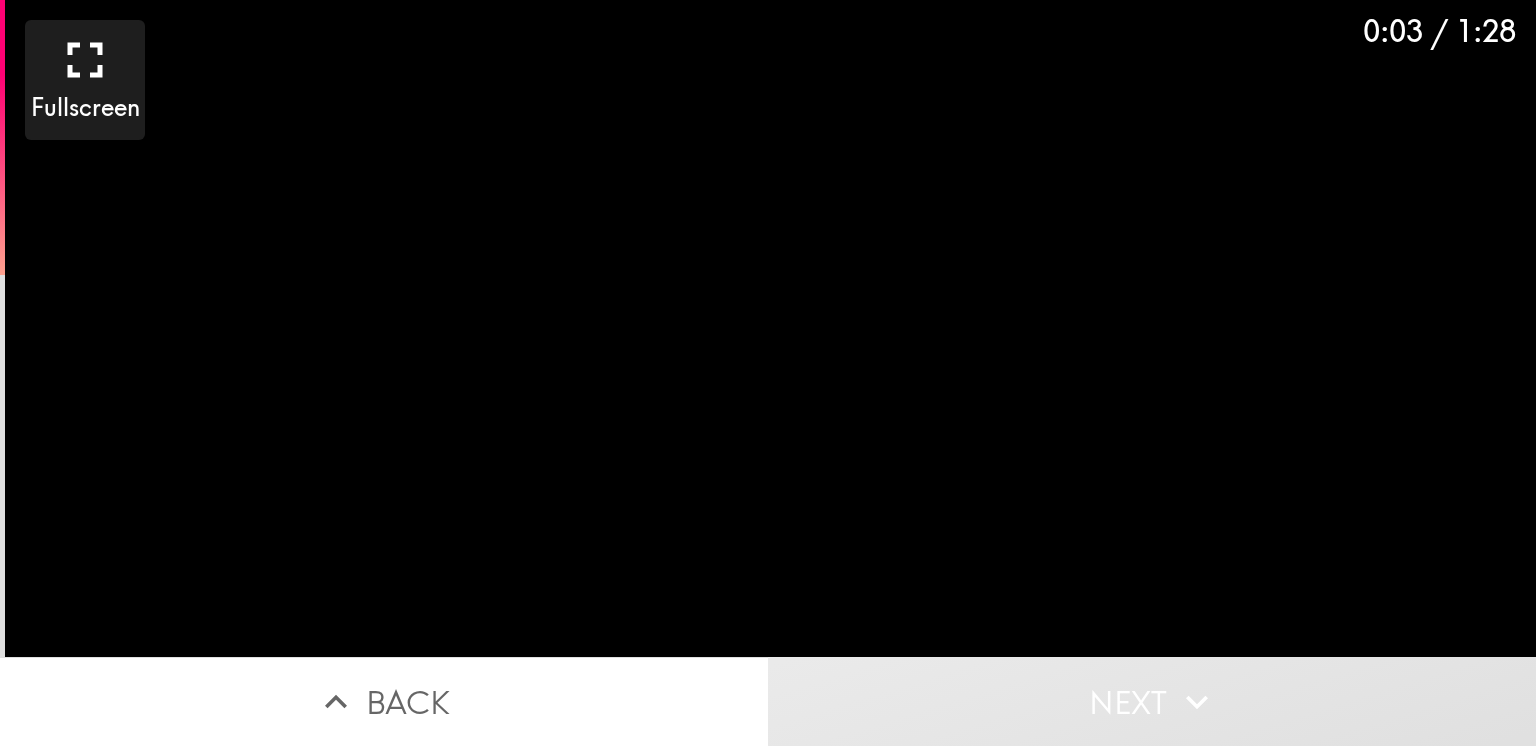 scroll, scrollTop: 0, scrollLeft: 0, axis: both 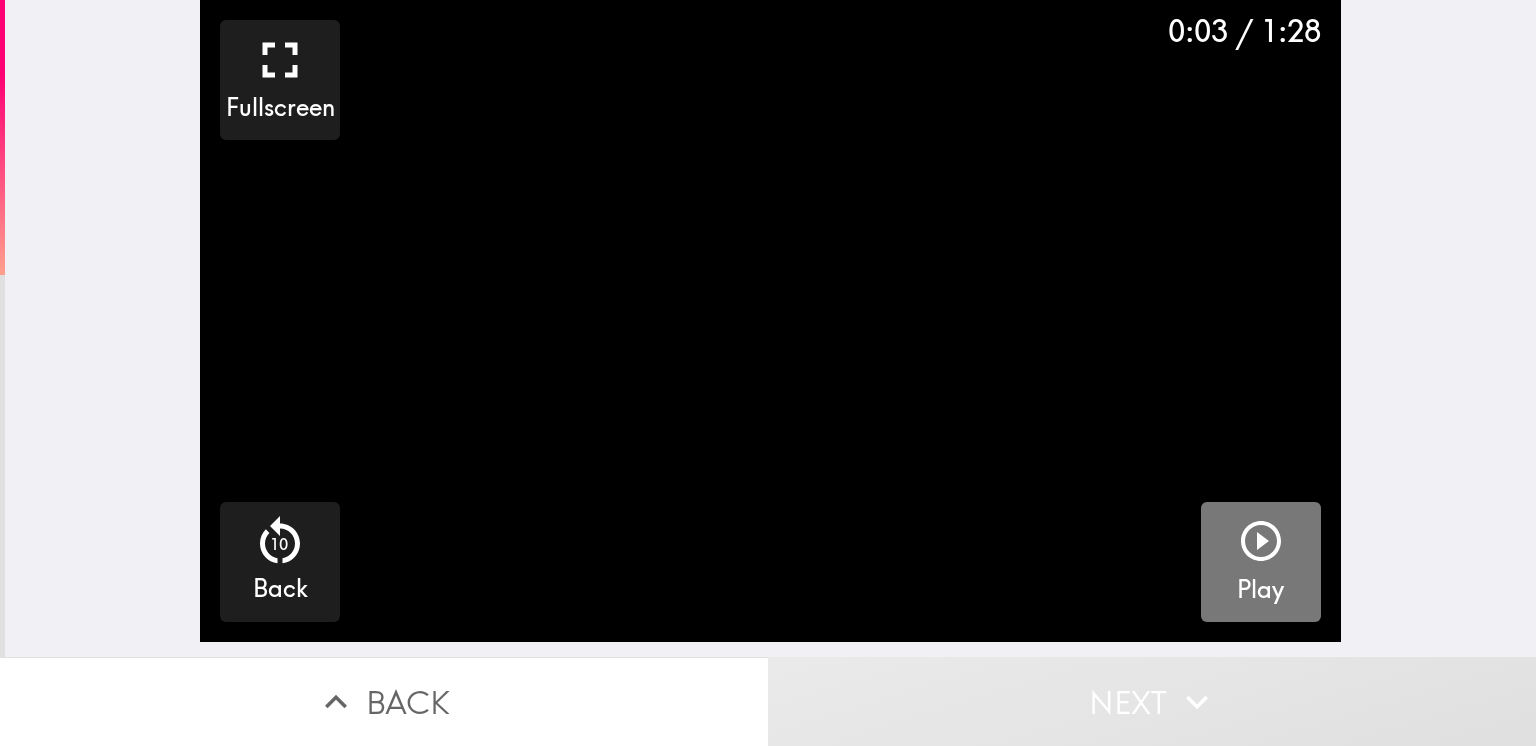 click 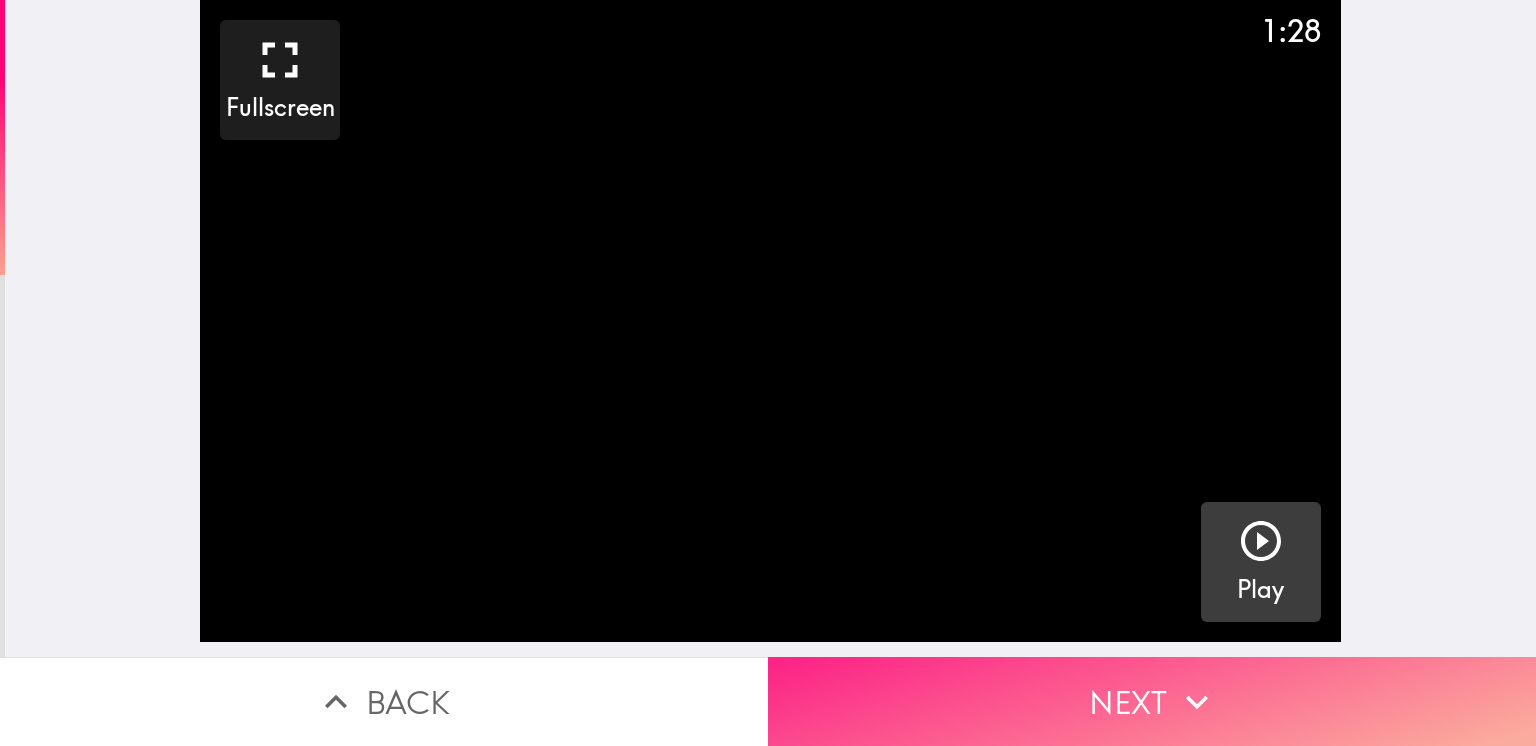 click on "Next" at bounding box center [1152, 701] 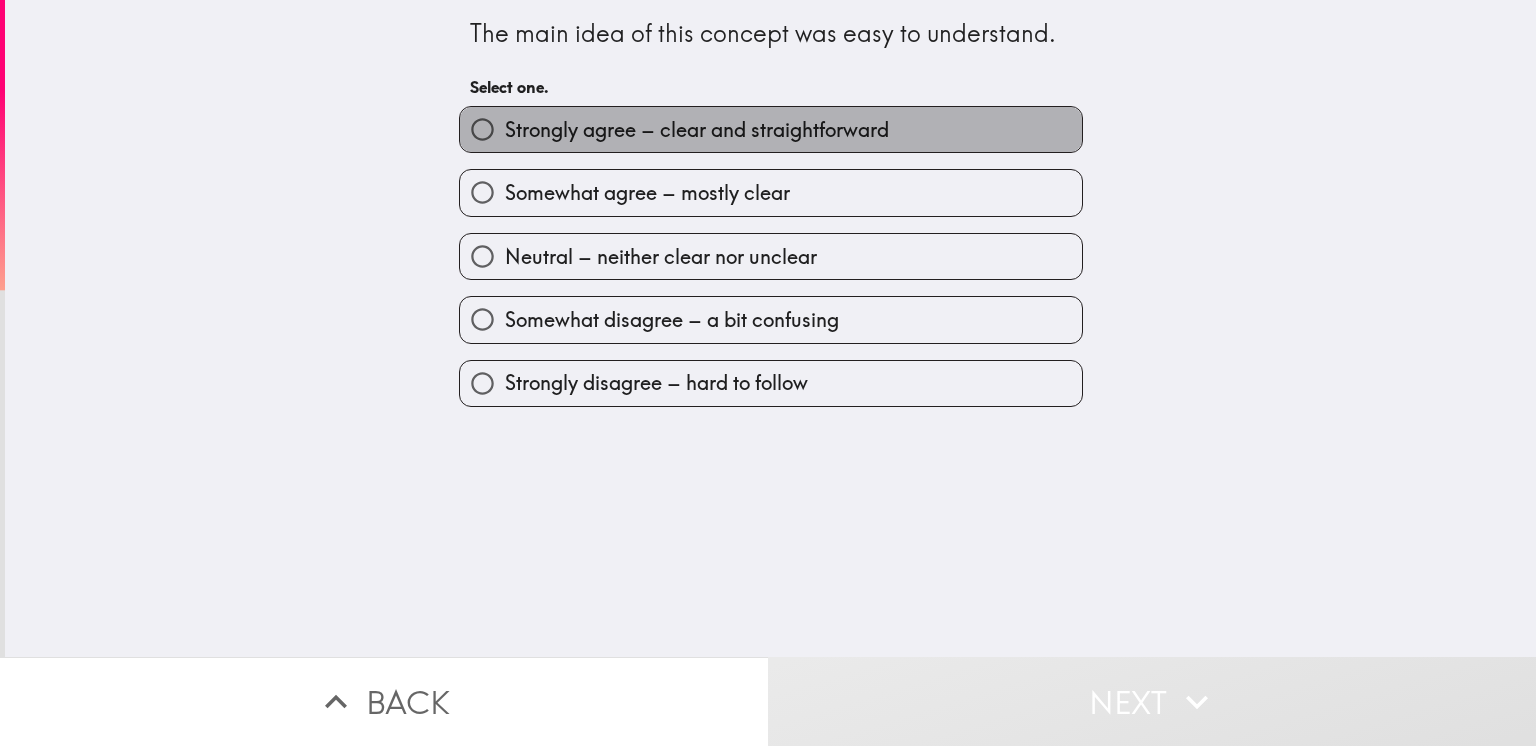 click on "Strongly agree – clear and straightforward" at bounding box center [771, 129] 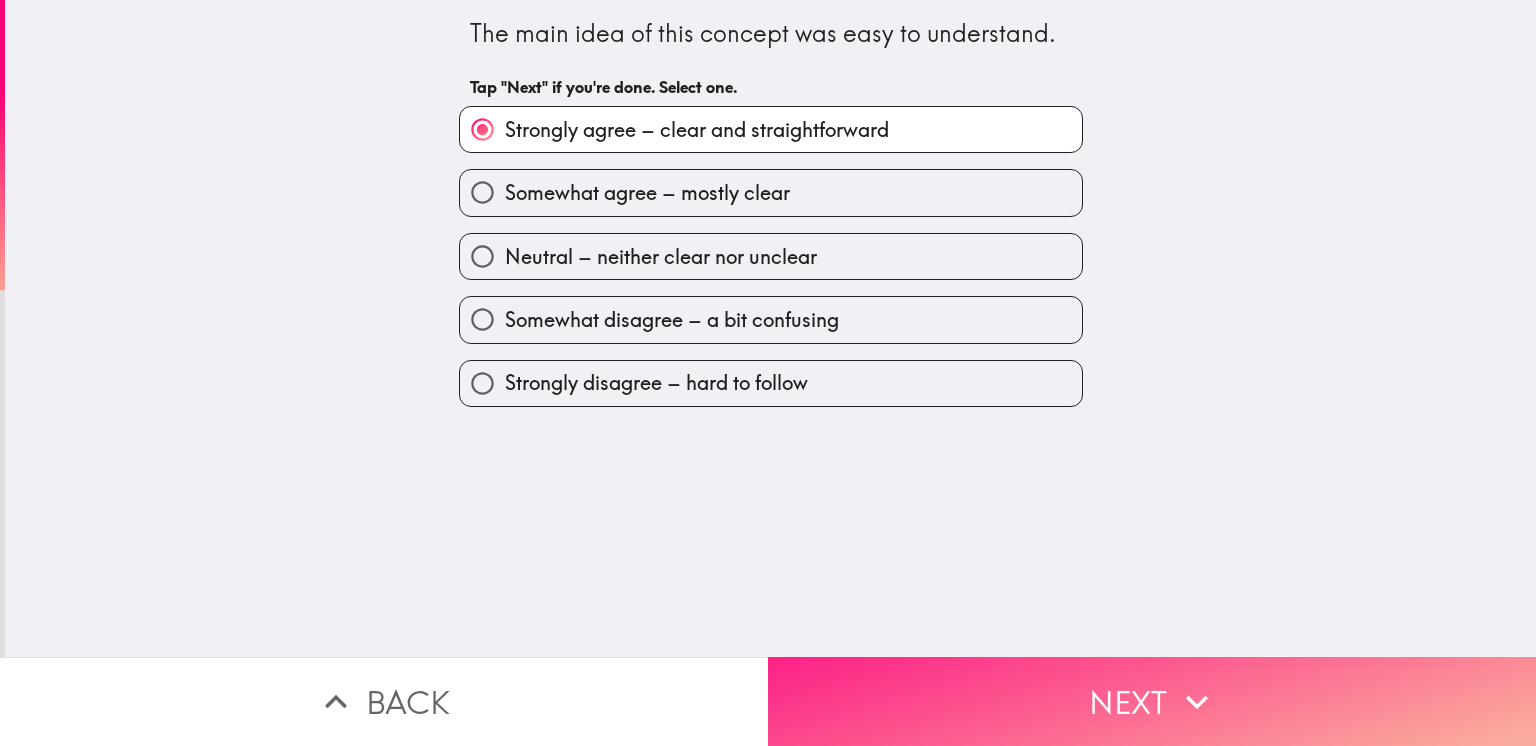 click on "Next" at bounding box center [1152, 701] 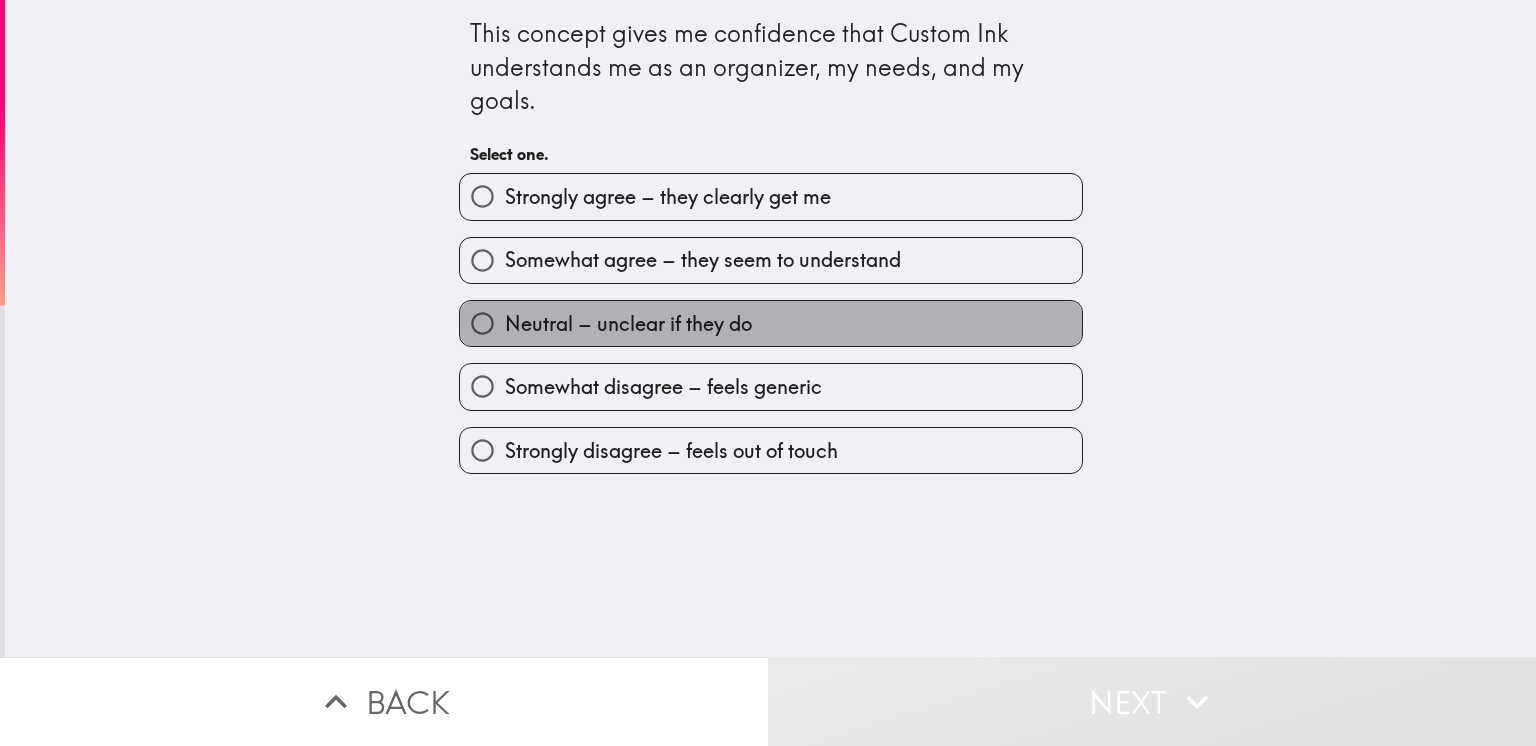 click on "Neutral – unclear if they do" at bounding box center [771, 323] 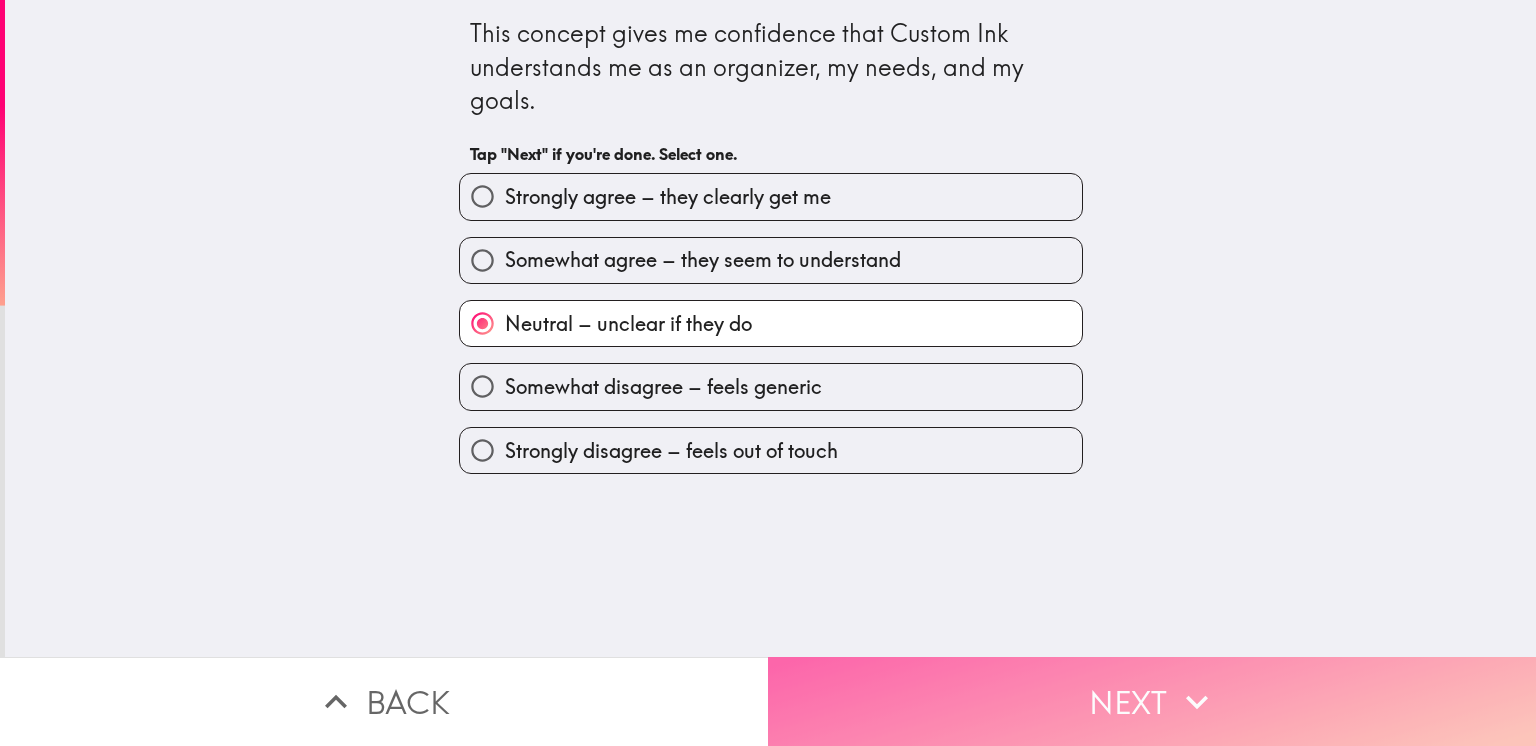 click on "Next" at bounding box center (1152, 701) 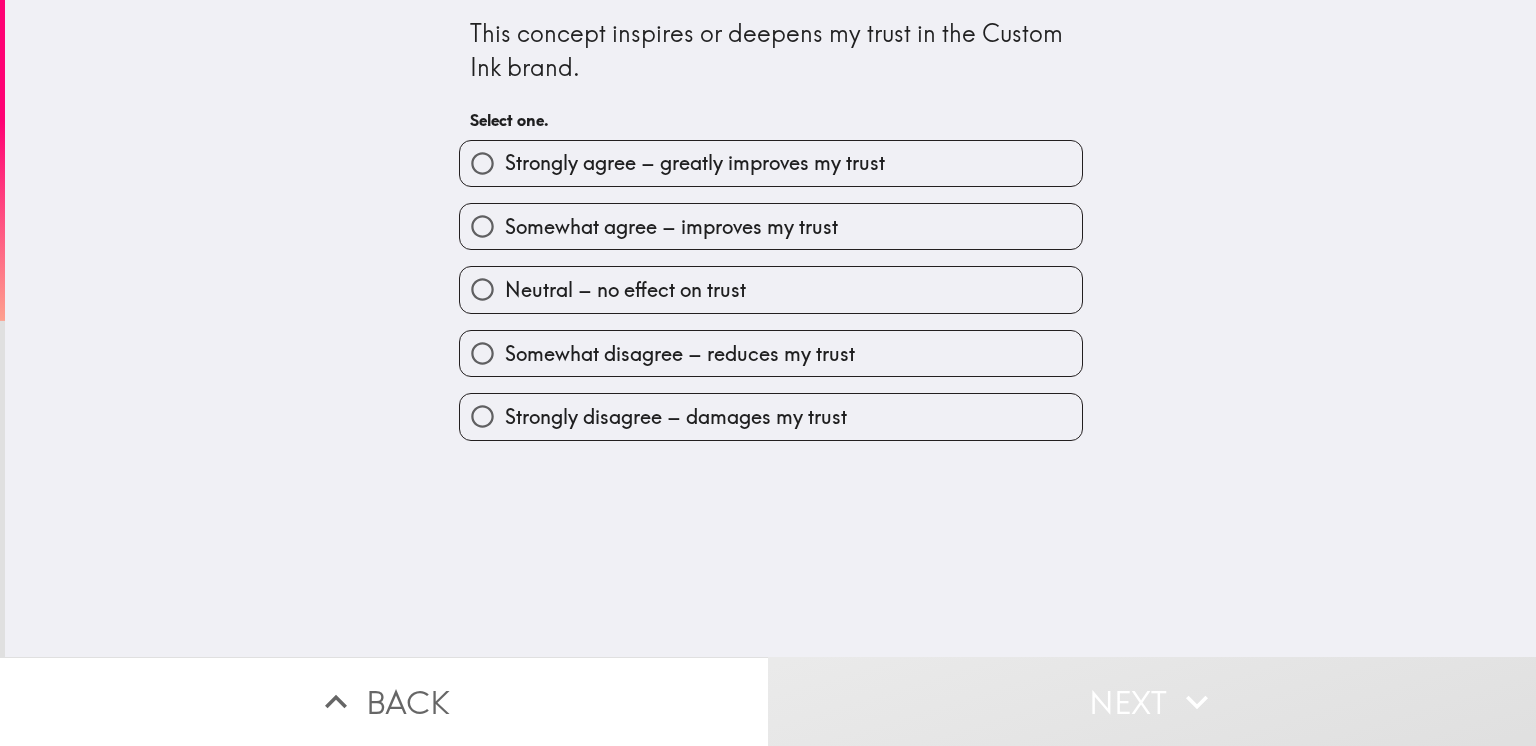 click on "Strongly agree – greatly improves my trust" at bounding box center [771, 163] 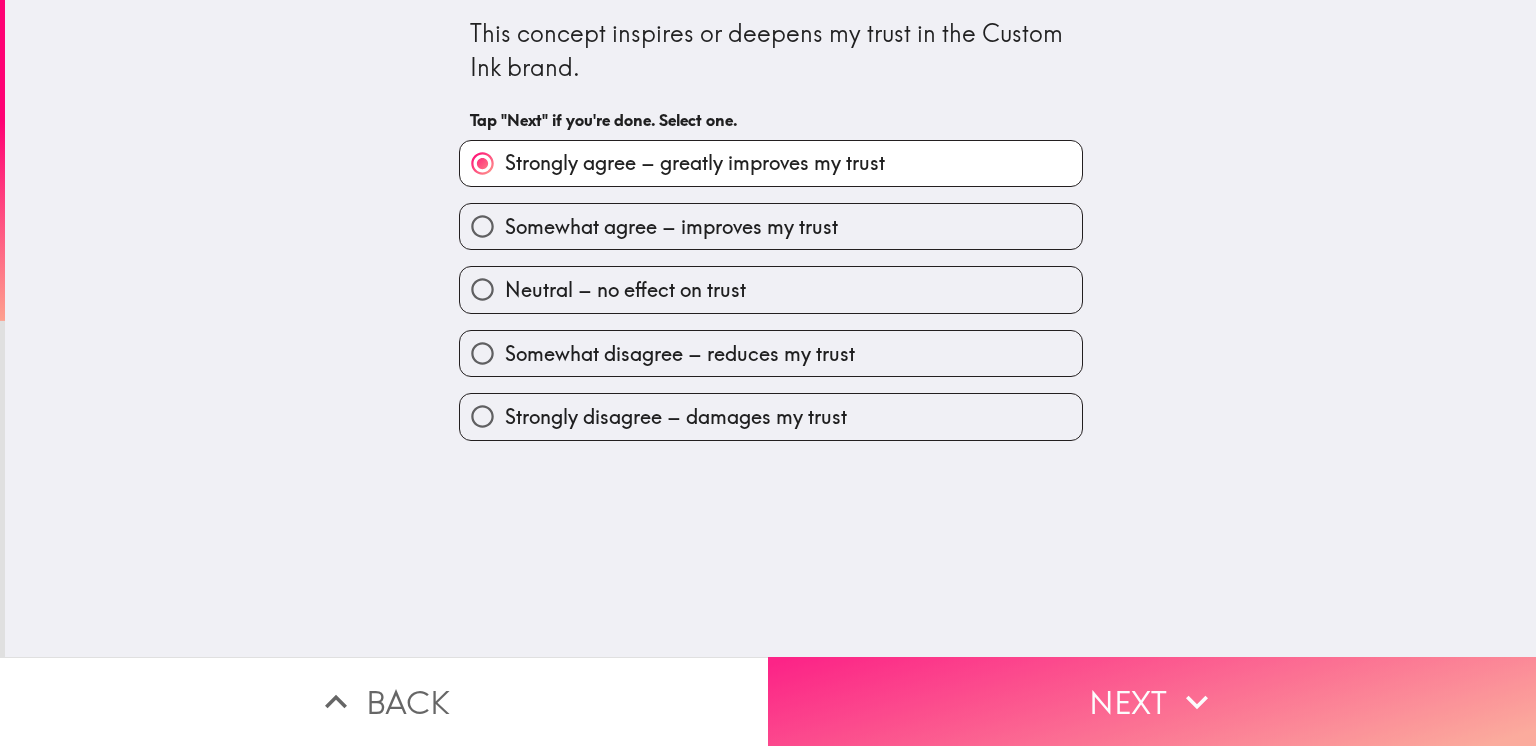 click on "Next" at bounding box center [1152, 701] 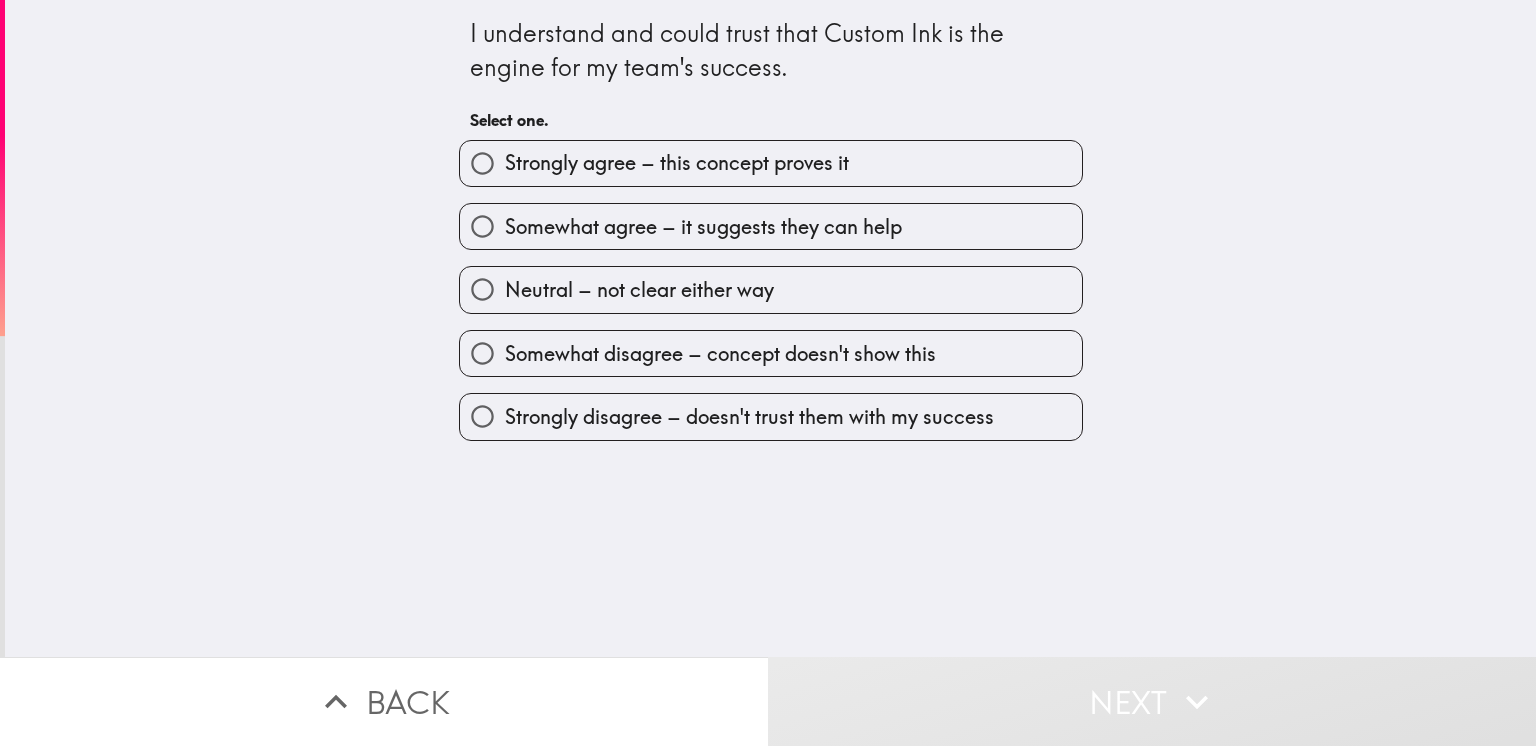 click on "Neutral – not clear either way" at bounding box center [763, 281] 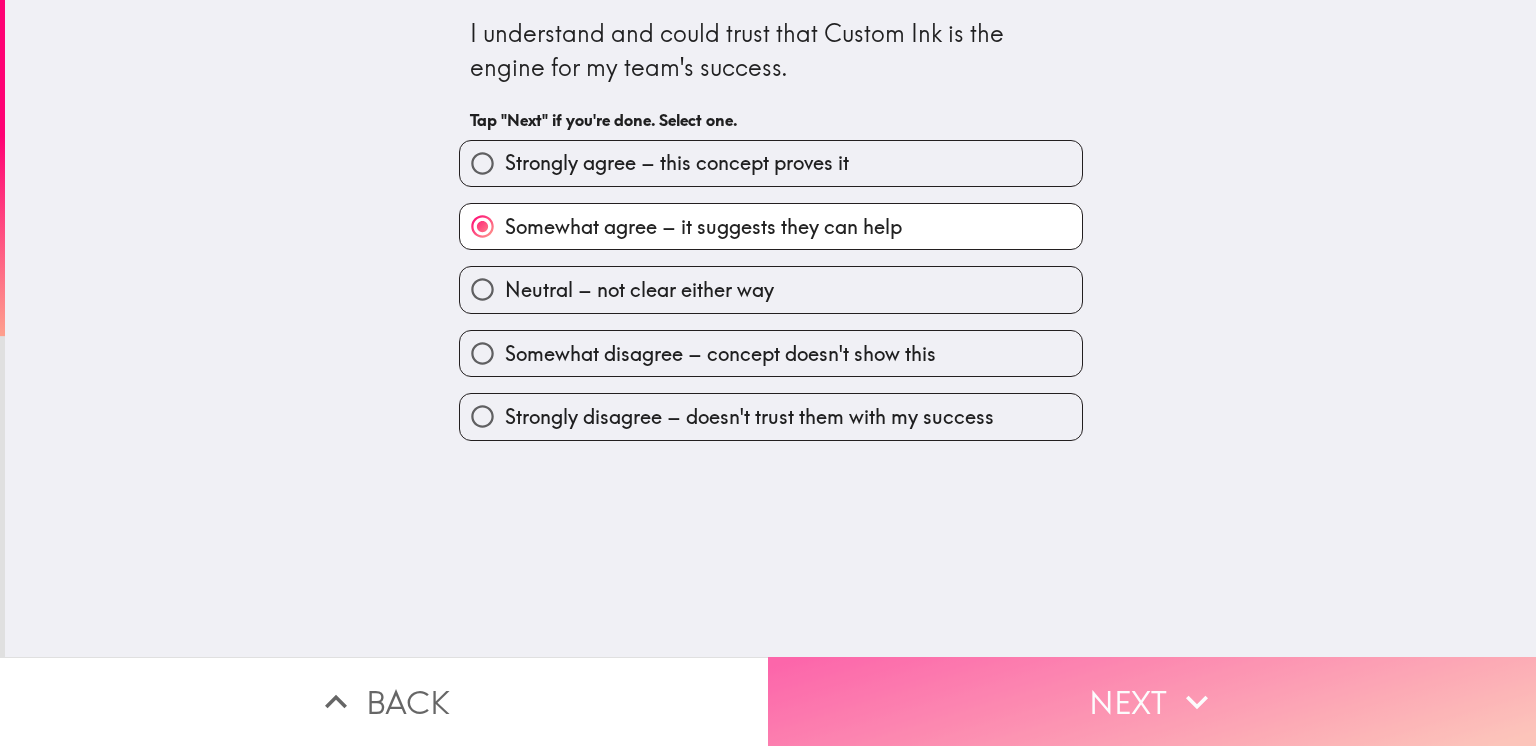 click on "Next" at bounding box center (1152, 701) 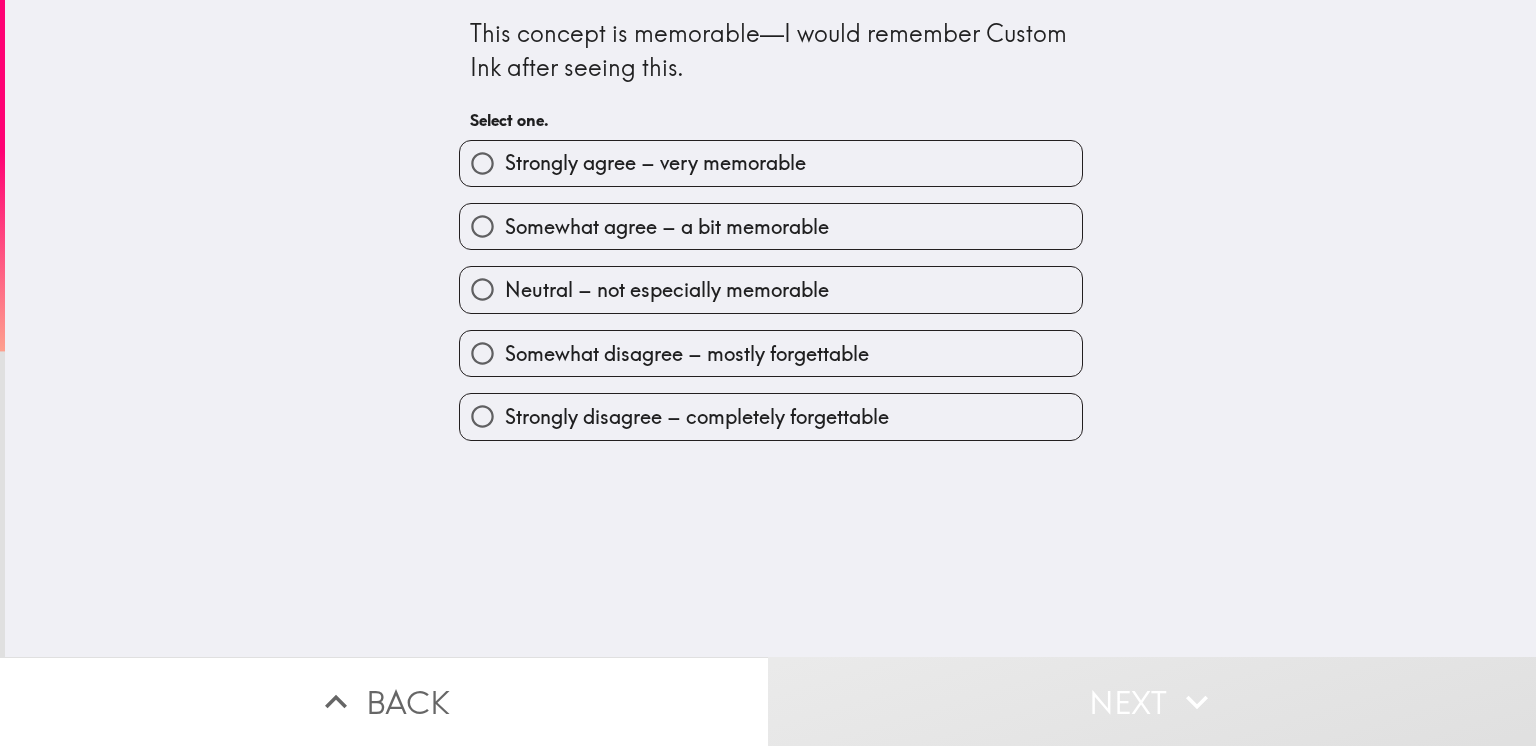 click on "Strongly agree – very memorable" at bounding box center [655, 163] 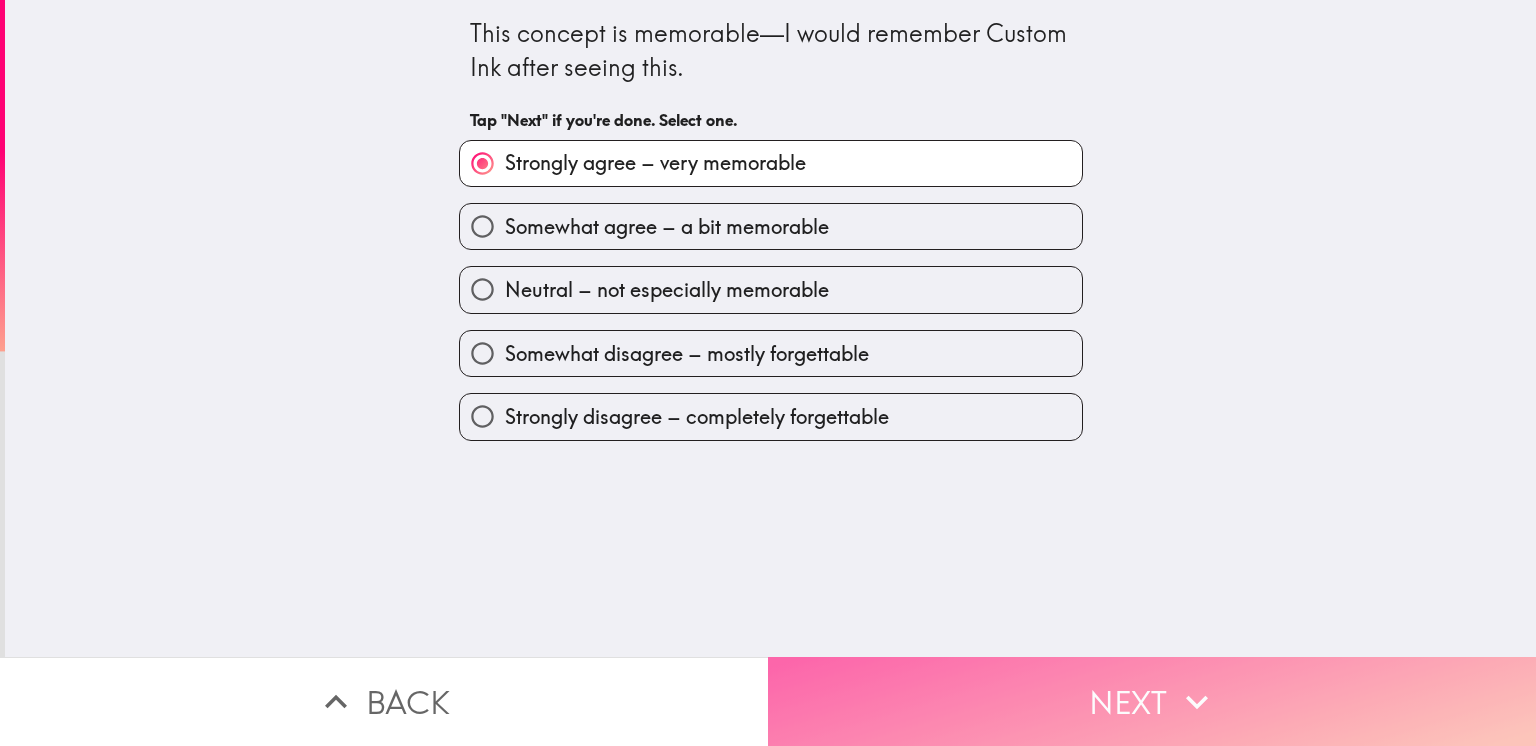 click on "Next" at bounding box center [1152, 701] 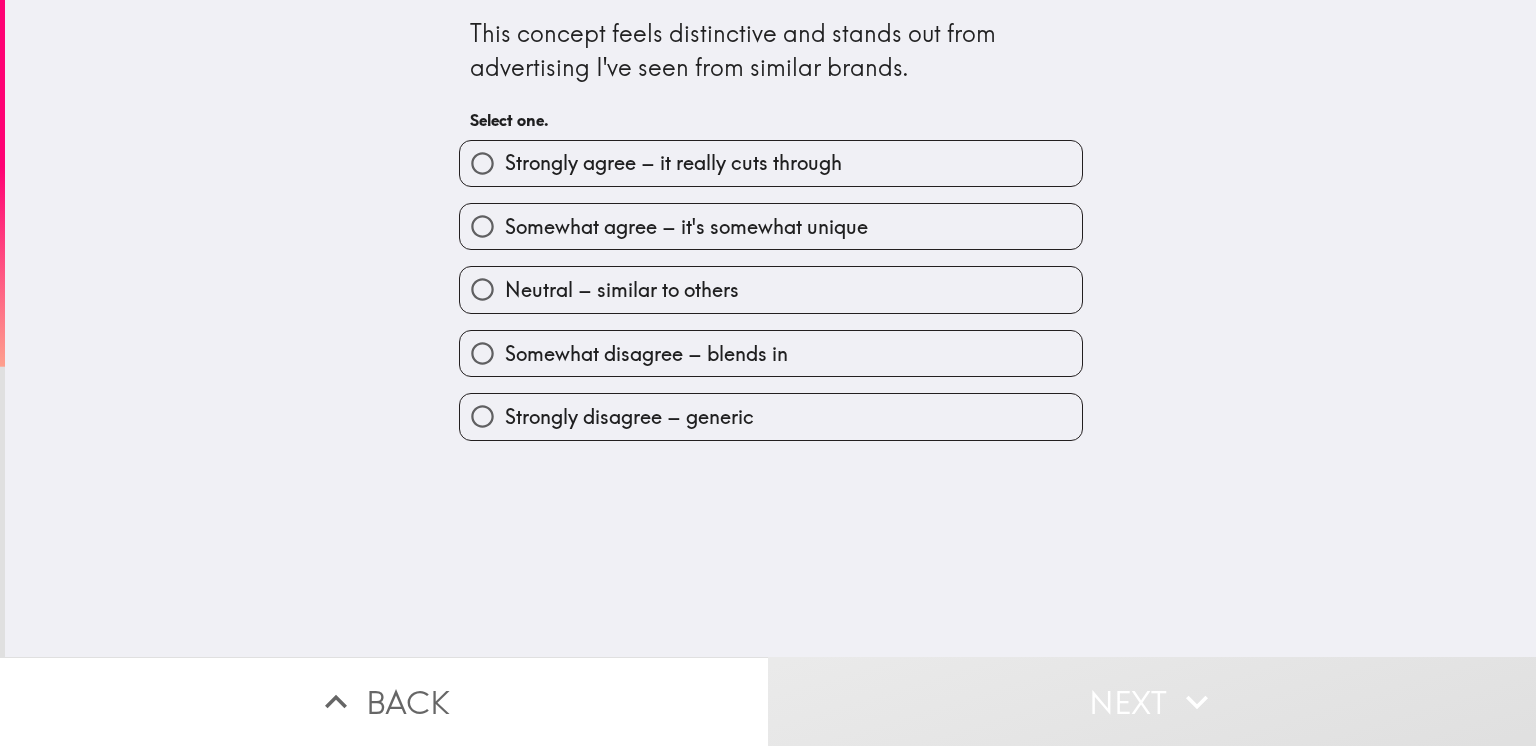 click on "Neutral – similar to others" at bounding box center [622, 290] 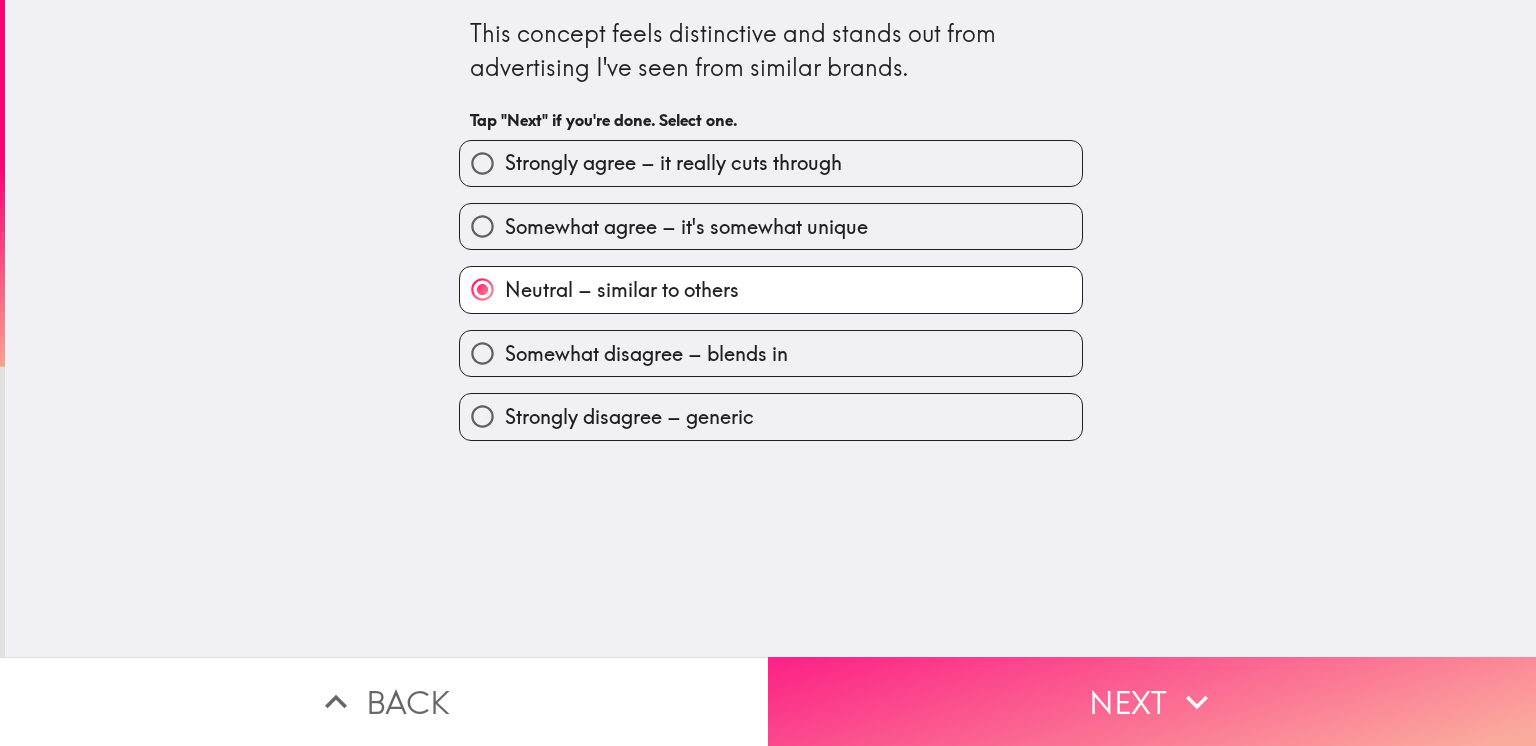 click on "Next" at bounding box center [1152, 701] 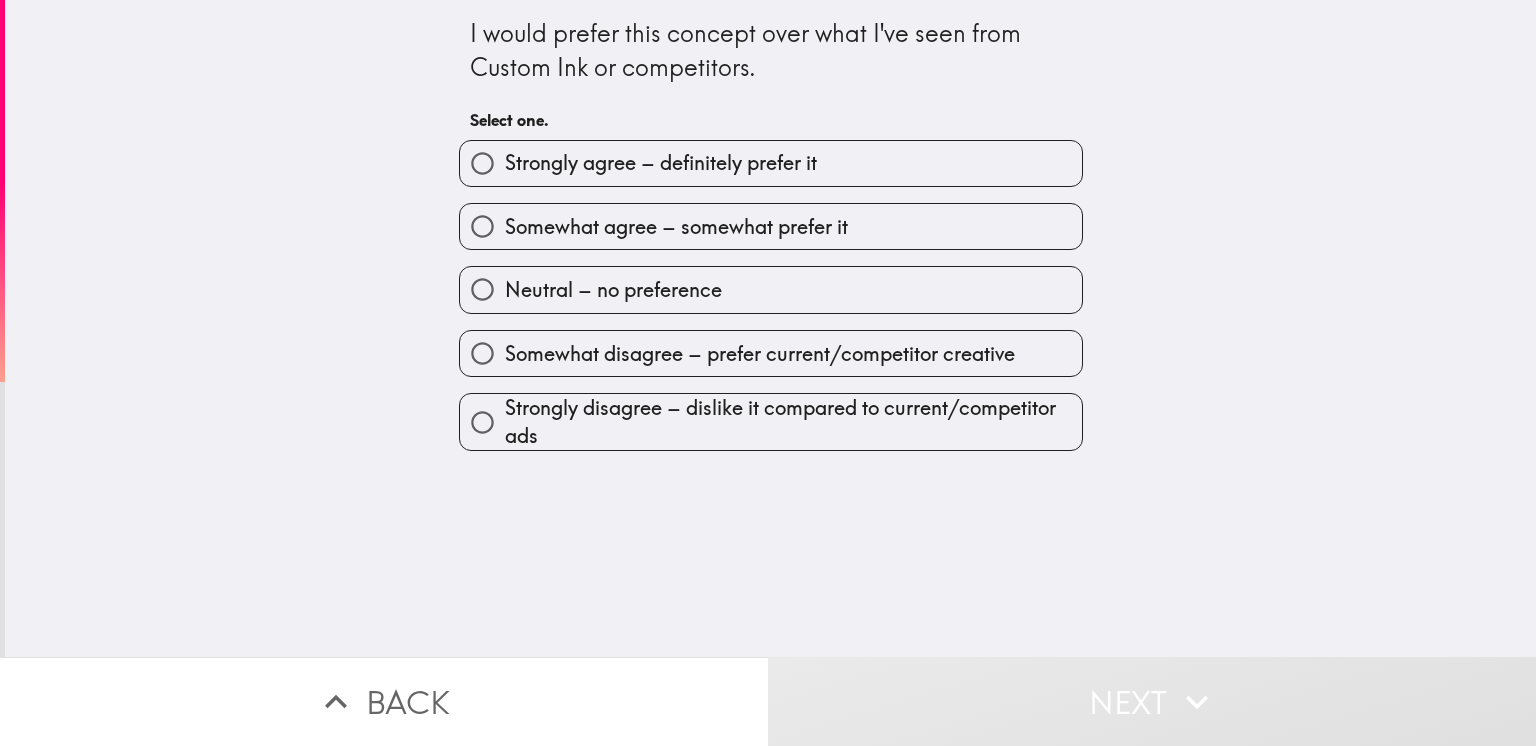 click on "Strongly agree – definitely prefer it" at bounding box center (771, 163) 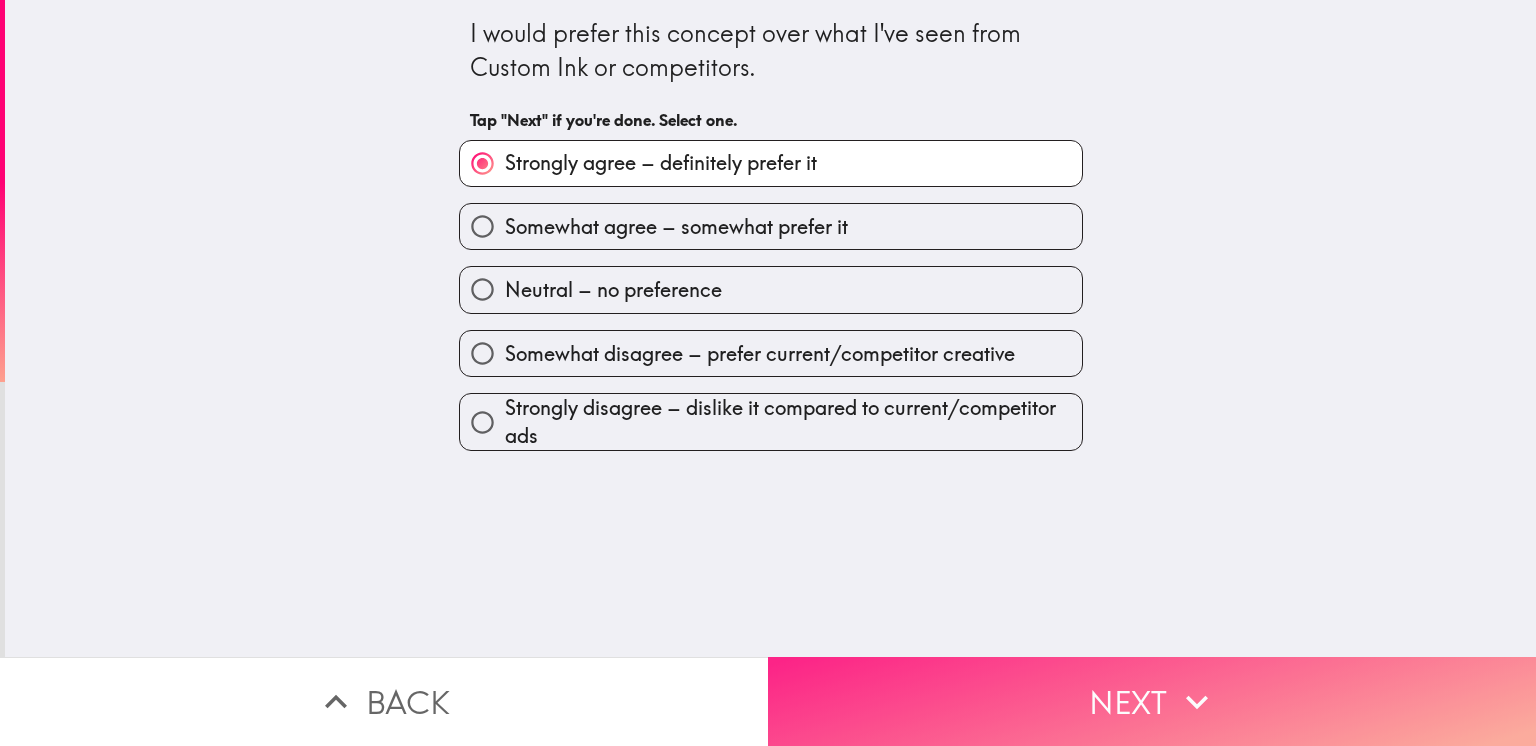 click on "Next" at bounding box center (1152, 701) 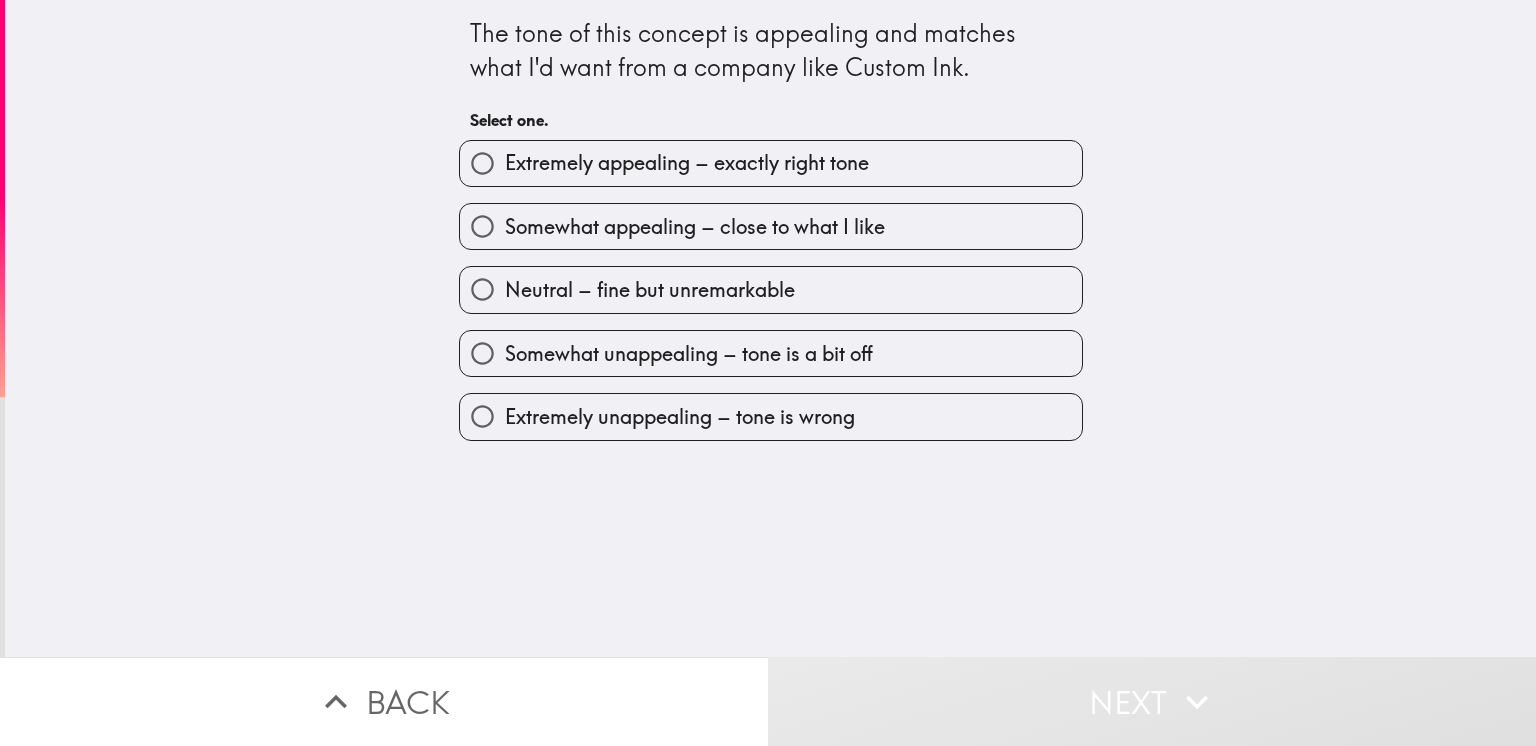 click on "Somewhat appealing – close to what I like" at bounding box center (695, 227) 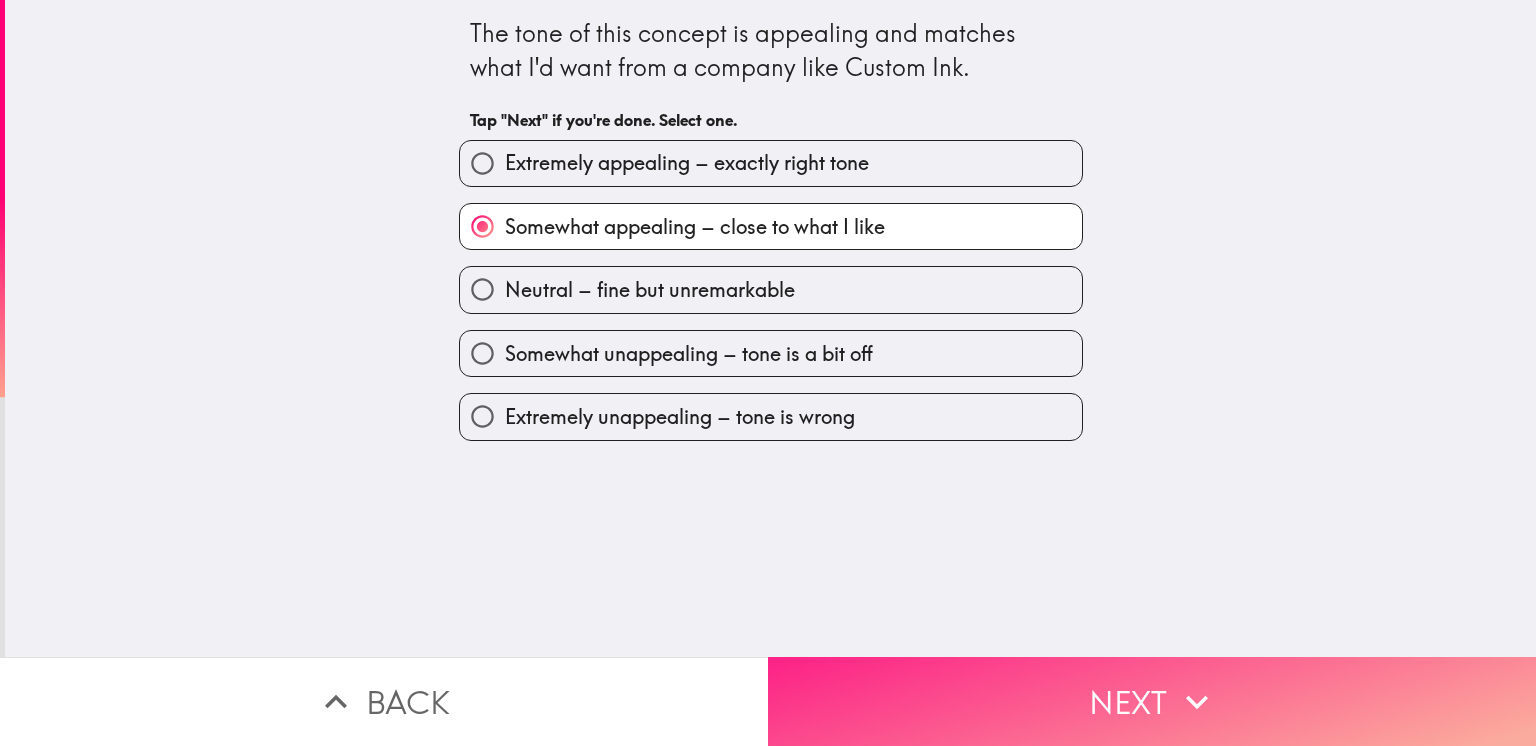 click on "Next" at bounding box center [1152, 701] 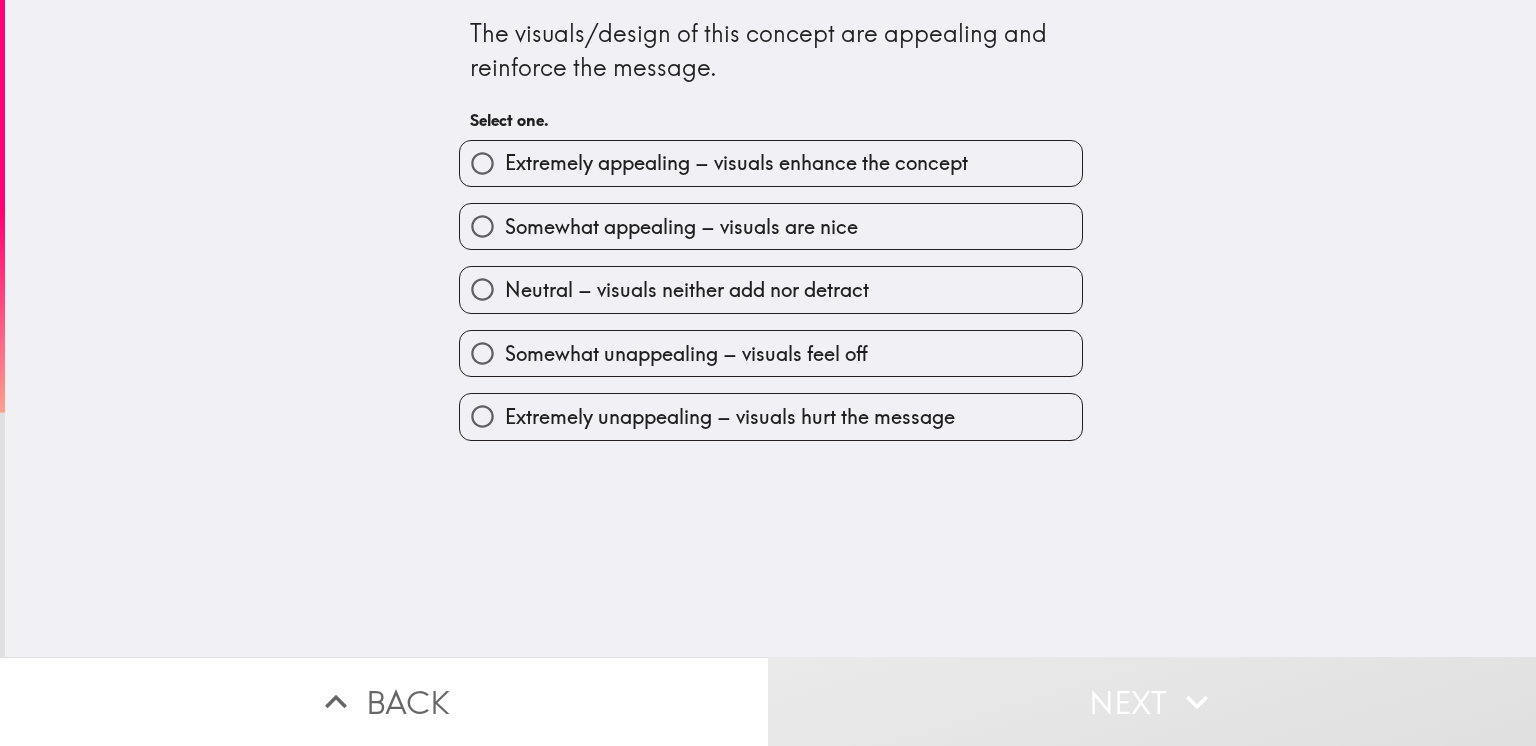 click on "Neutral – visuals neither add nor detract" at bounding box center (763, 281) 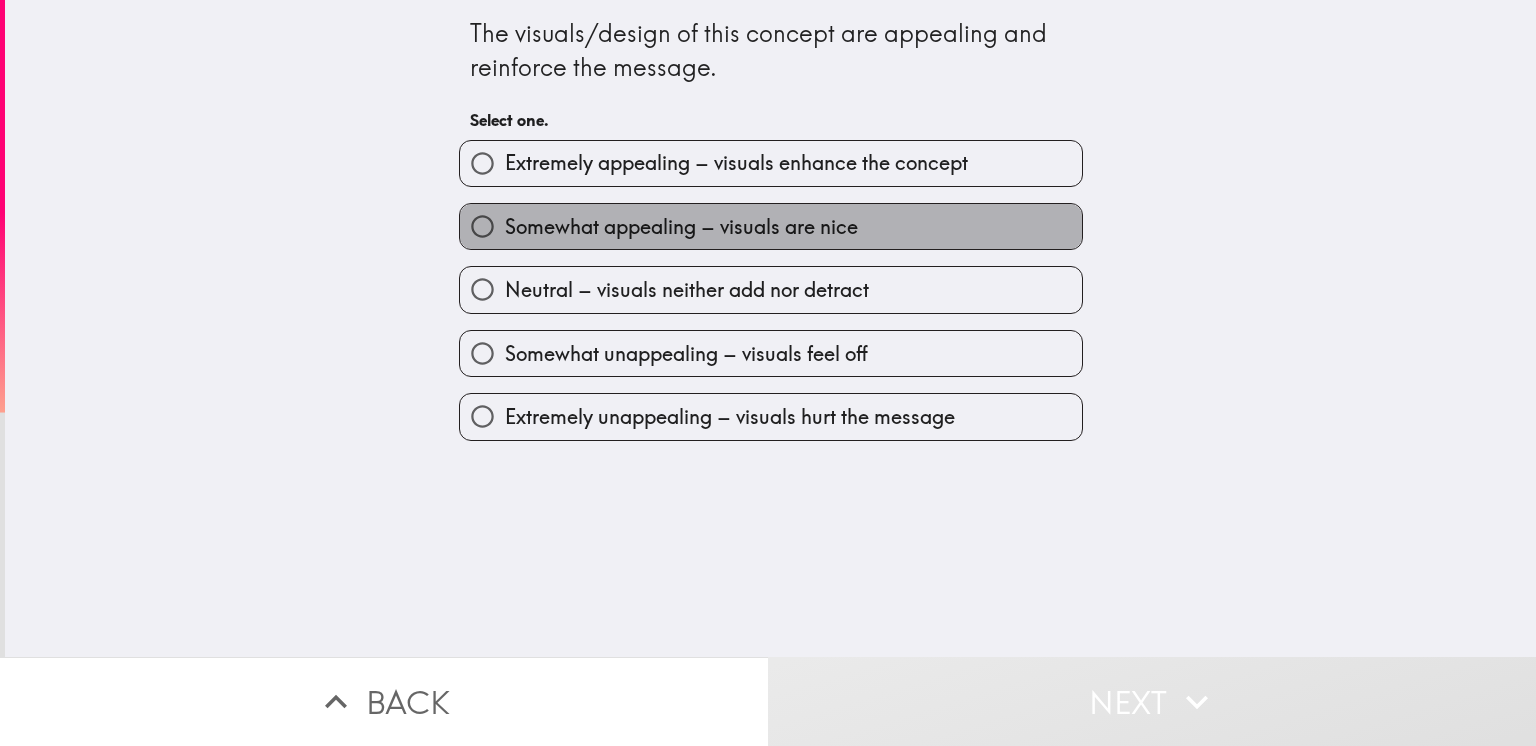 click on "Somewhat appealing – visuals are nice" at bounding box center (681, 227) 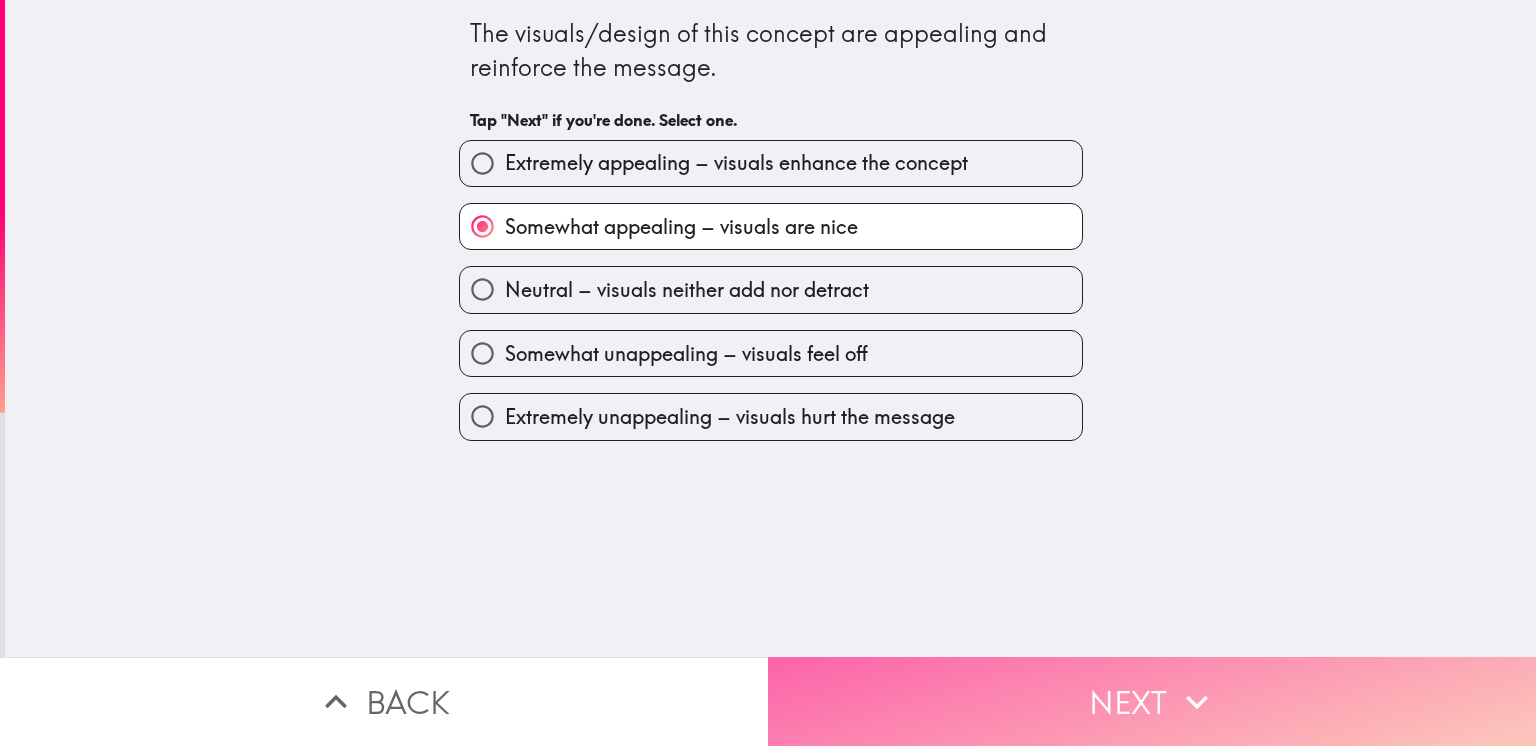 click on "Next" at bounding box center [1152, 701] 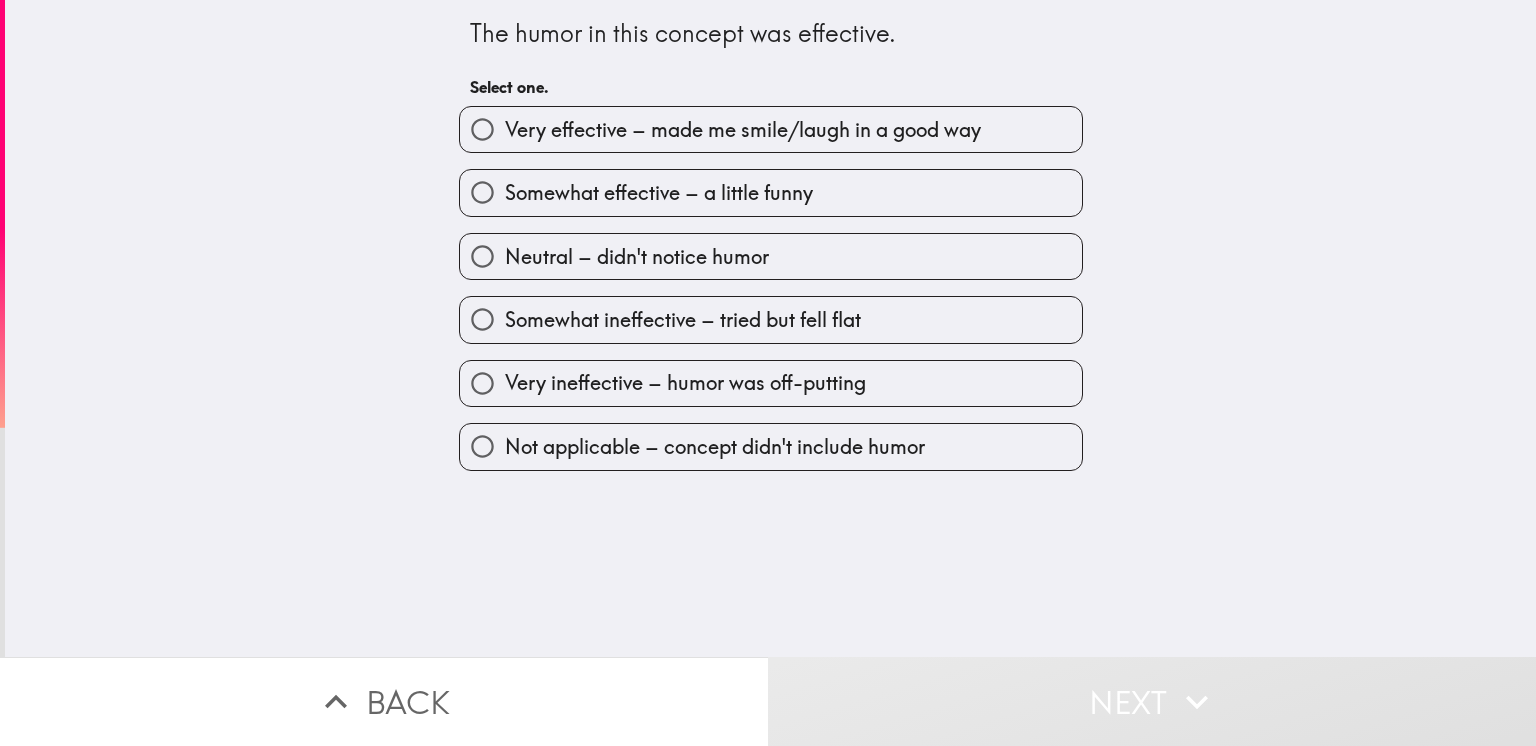click on "Very effective – made me smile/laugh in a good way" at bounding box center (743, 130) 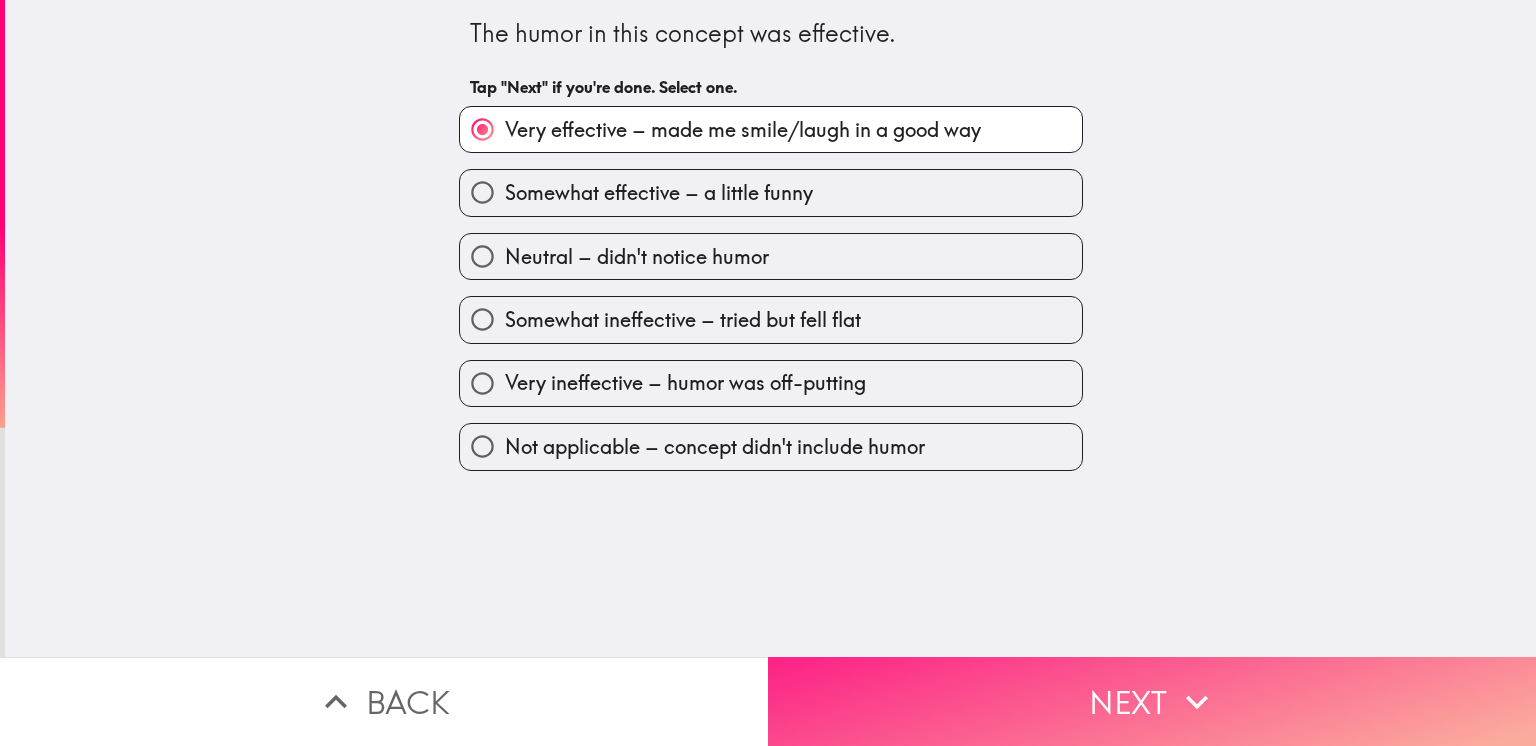 click on "Next" at bounding box center [1152, 701] 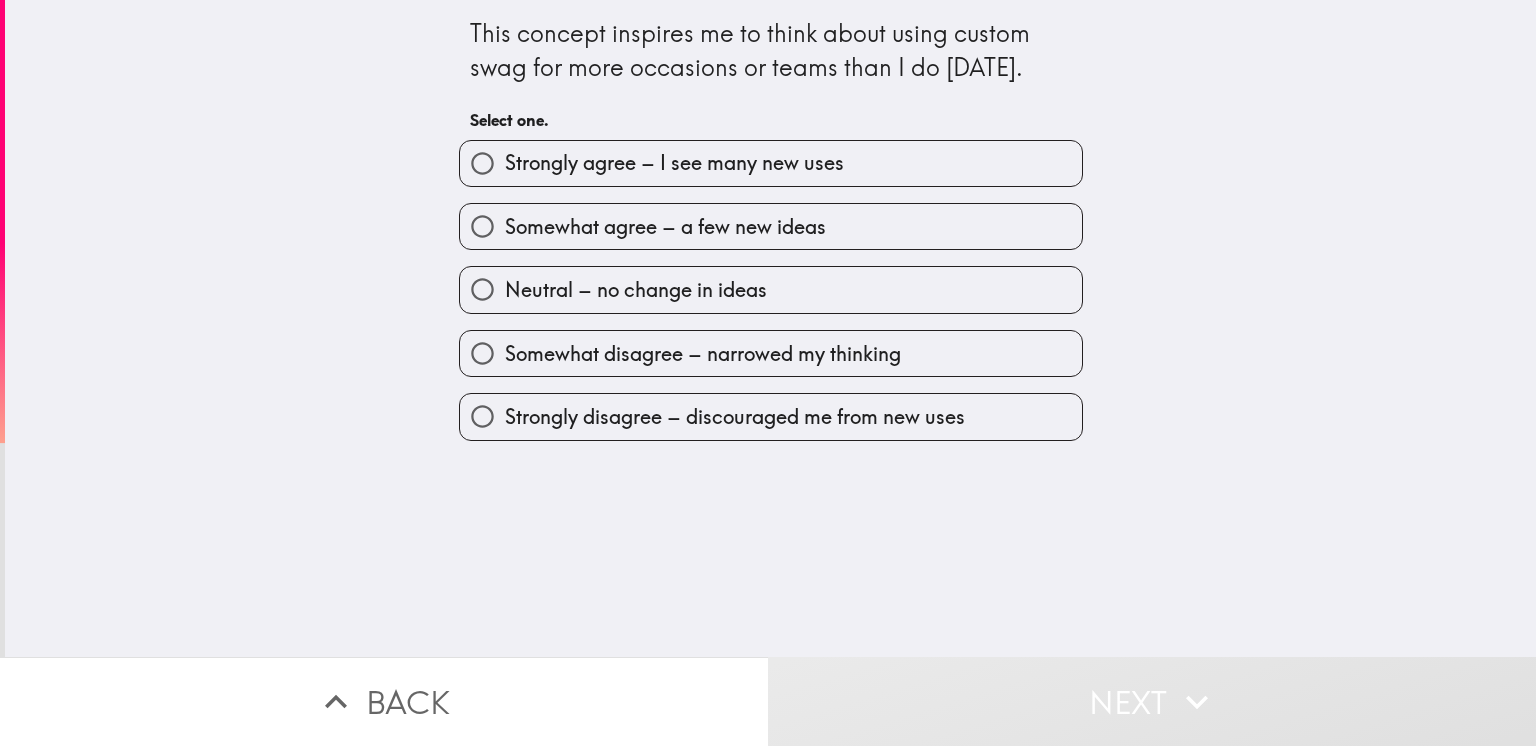 click on "Somewhat agree – a few new ideas" at bounding box center [665, 227] 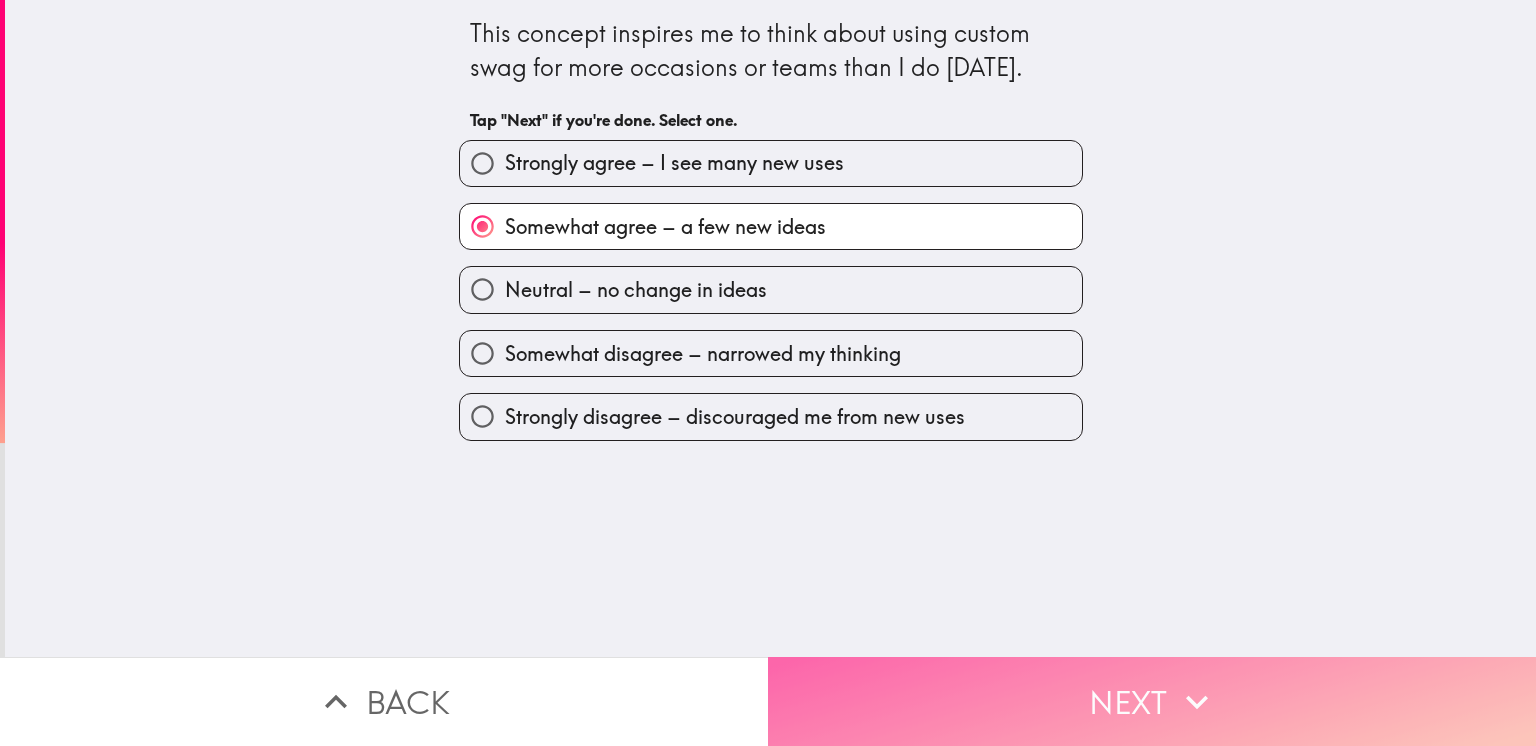 click on "Next" at bounding box center (1152, 701) 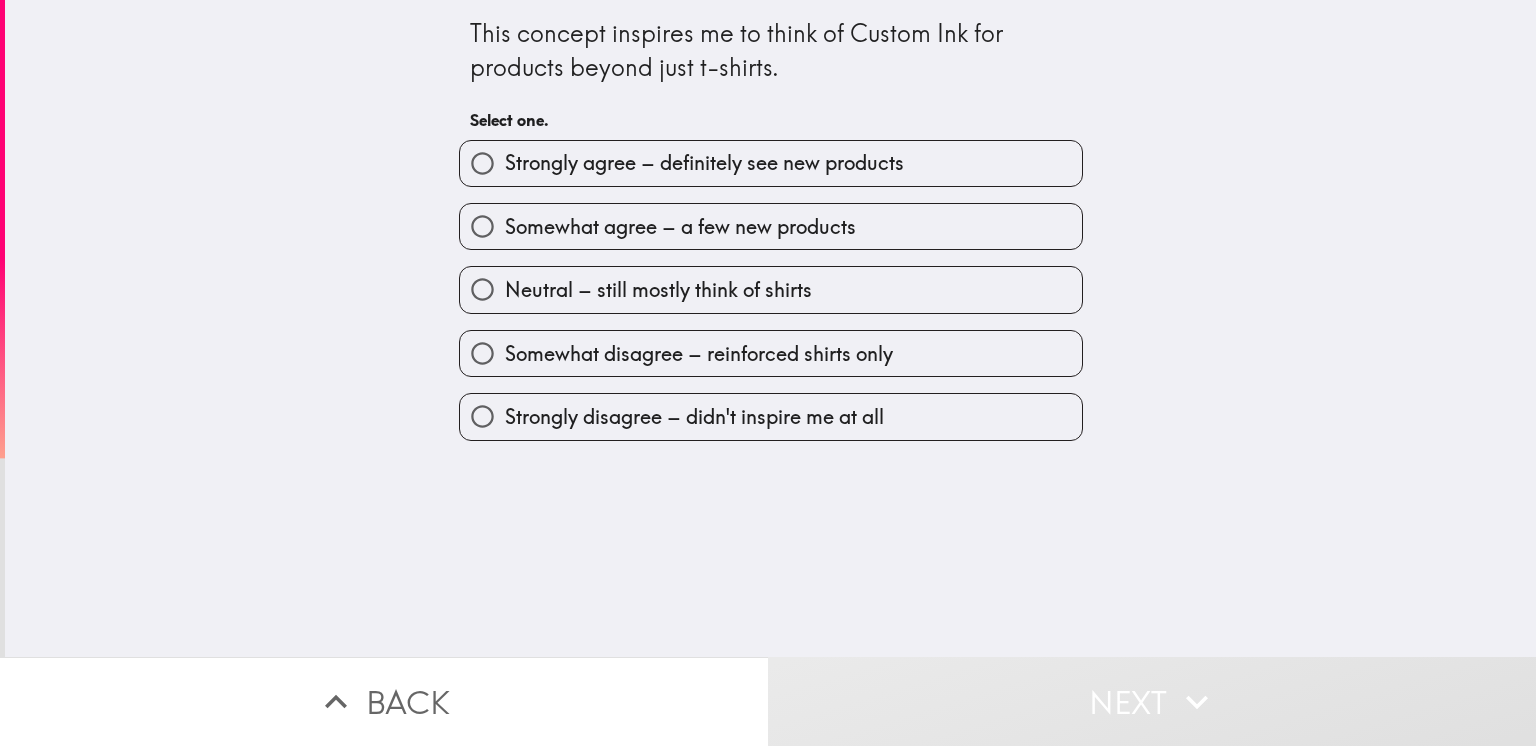 click on "Strongly agree – definitely see new products" at bounding box center [704, 163] 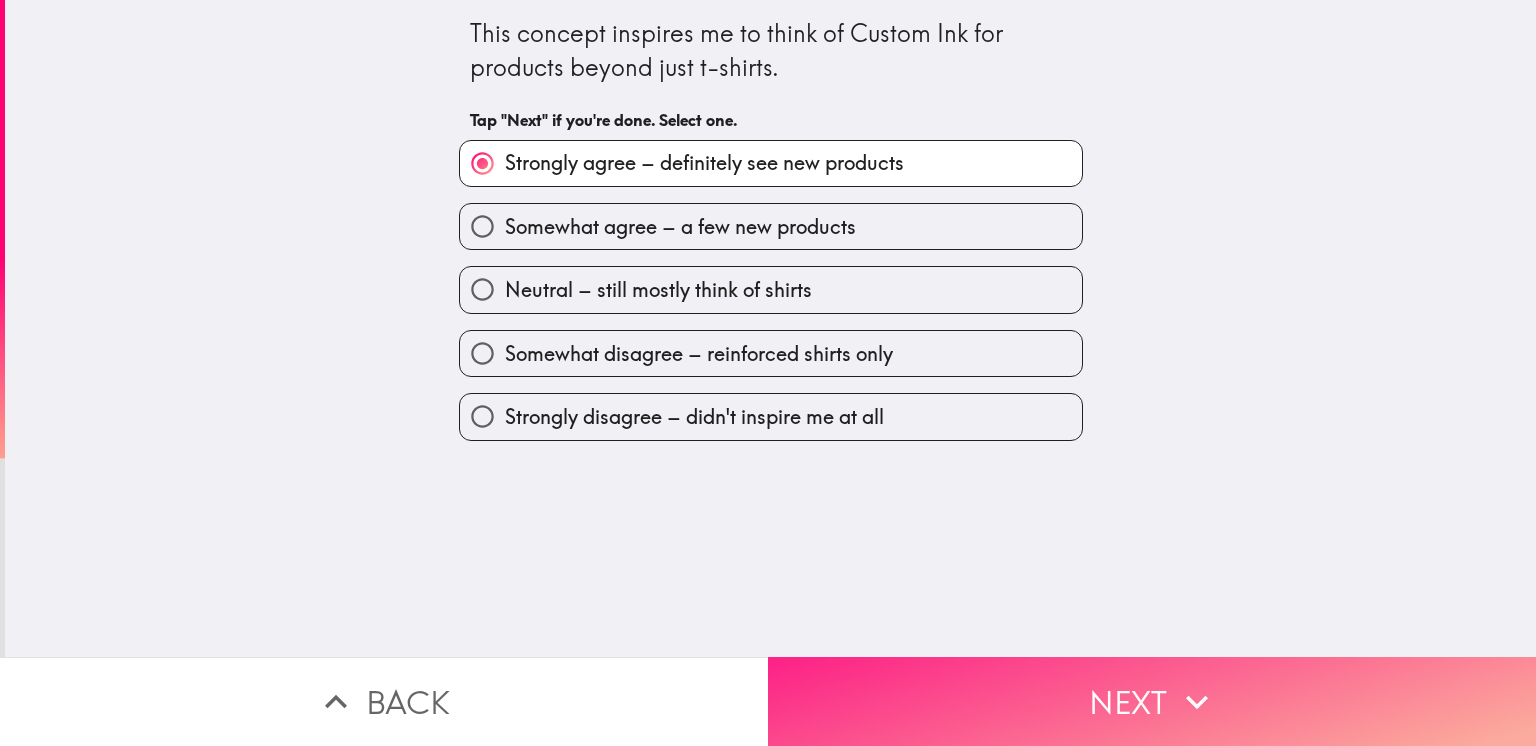 click on "Next" at bounding box center [1152, 701] 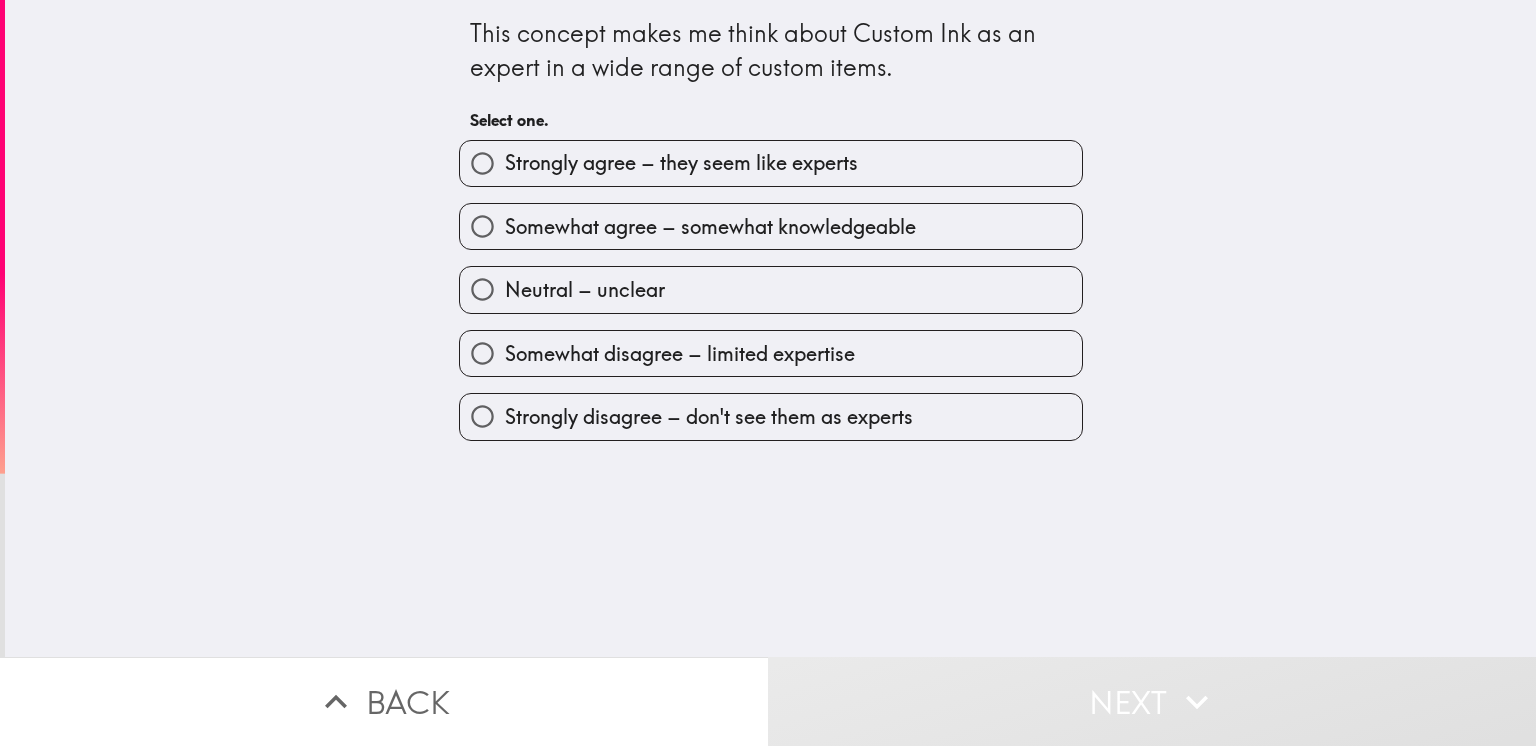 click on "Neutral – unclear" at bounding box center [763, 281] 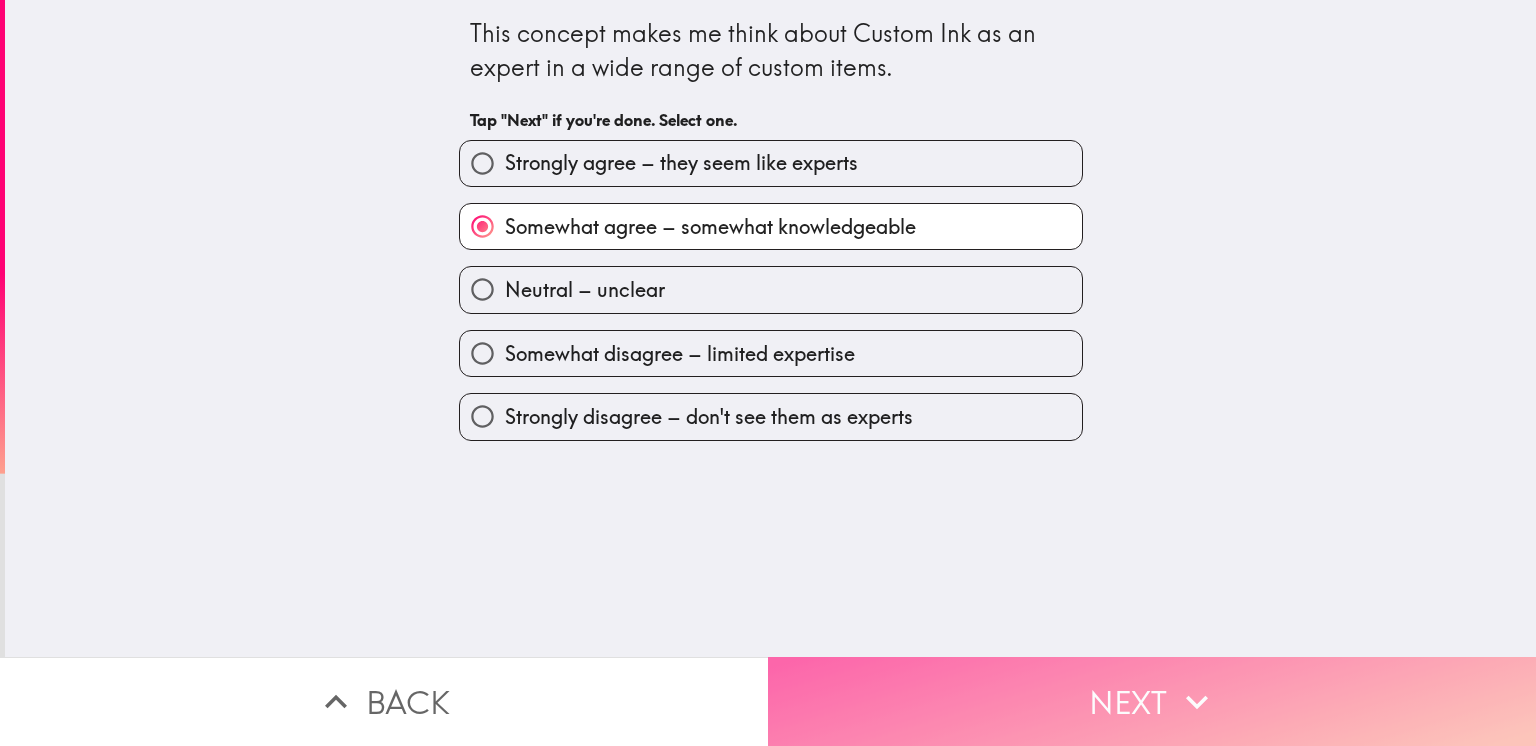 click on "Next" at bounding box center [1152, 701] 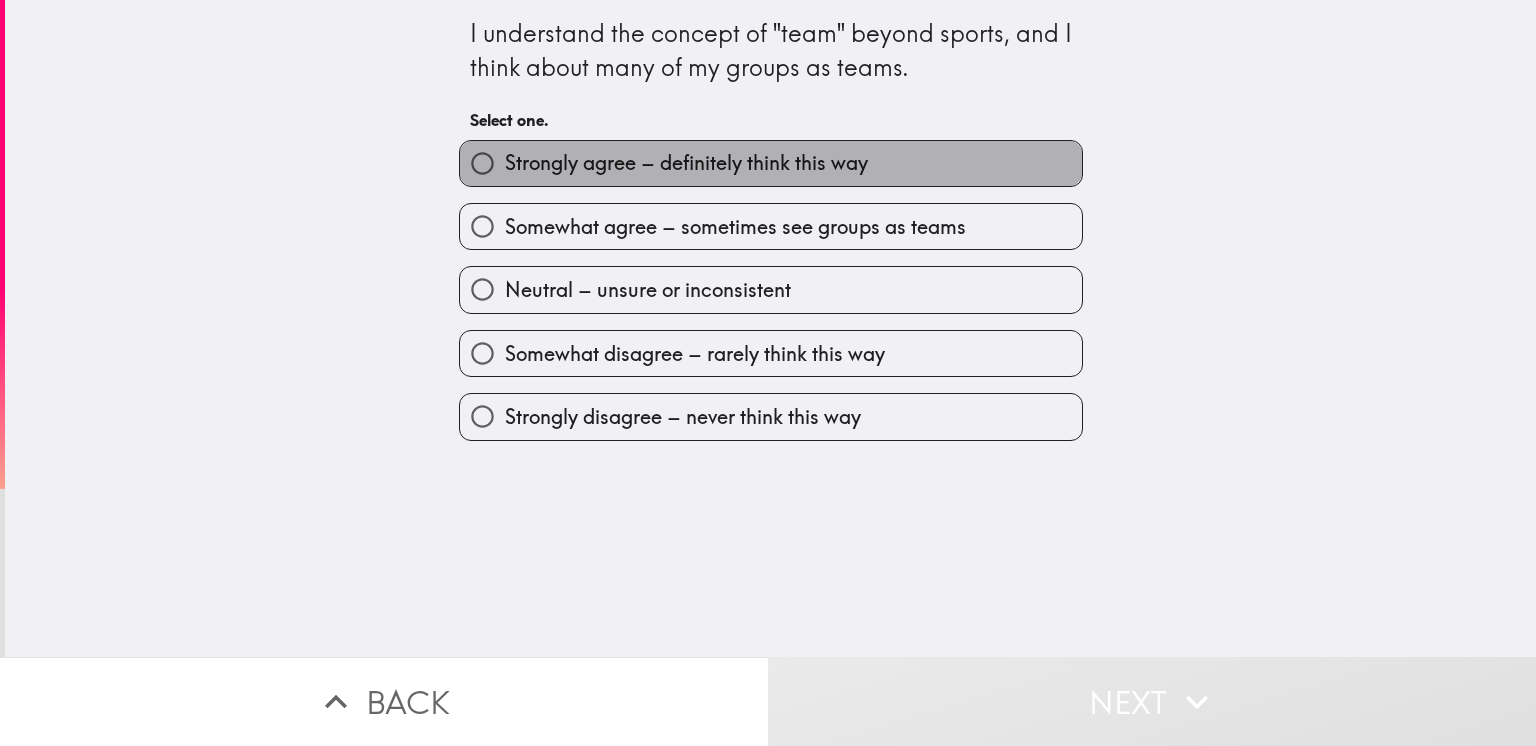 click on "Strongly agree – definitely think this way" at bounding box center [686, 163] 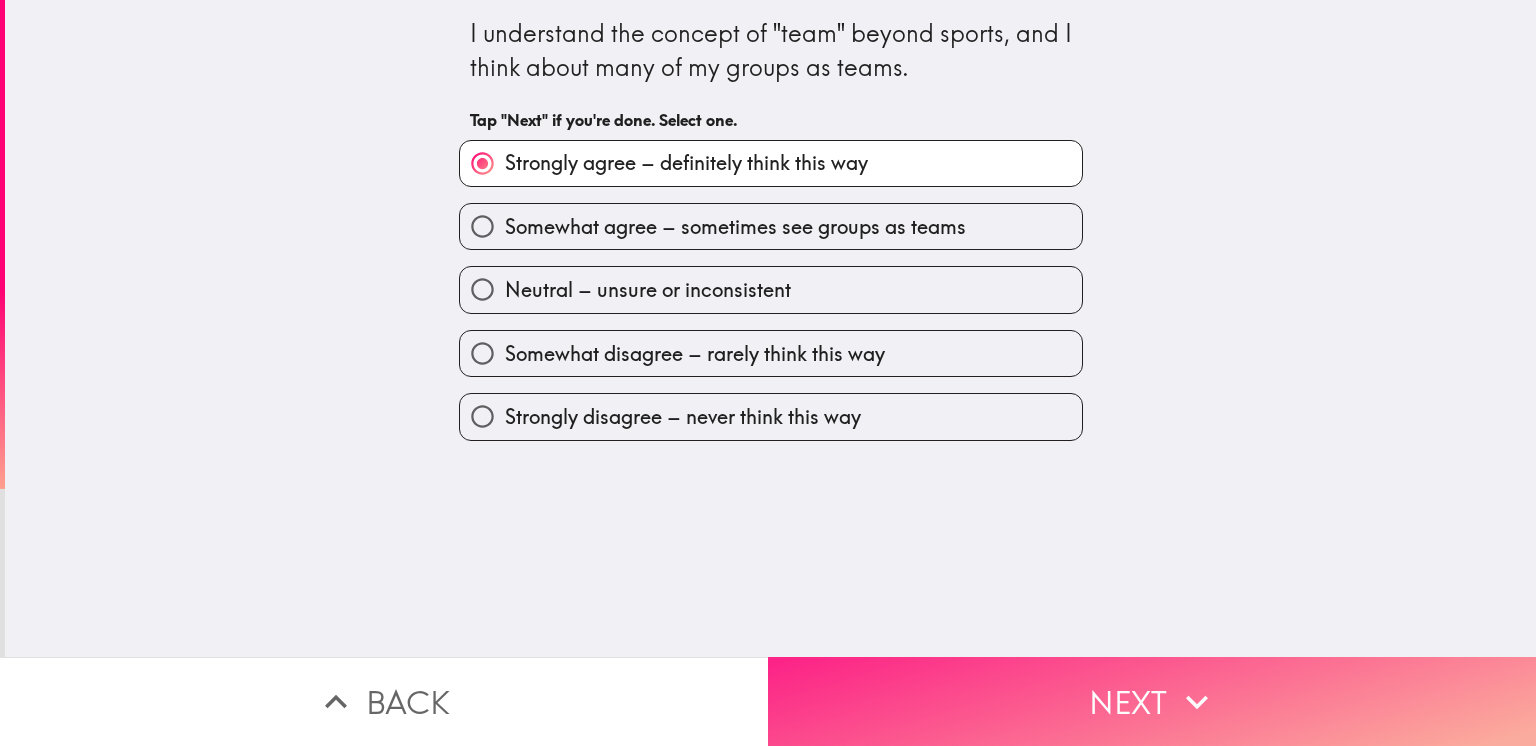 click on "Next" at bounding box center [1152, 701] 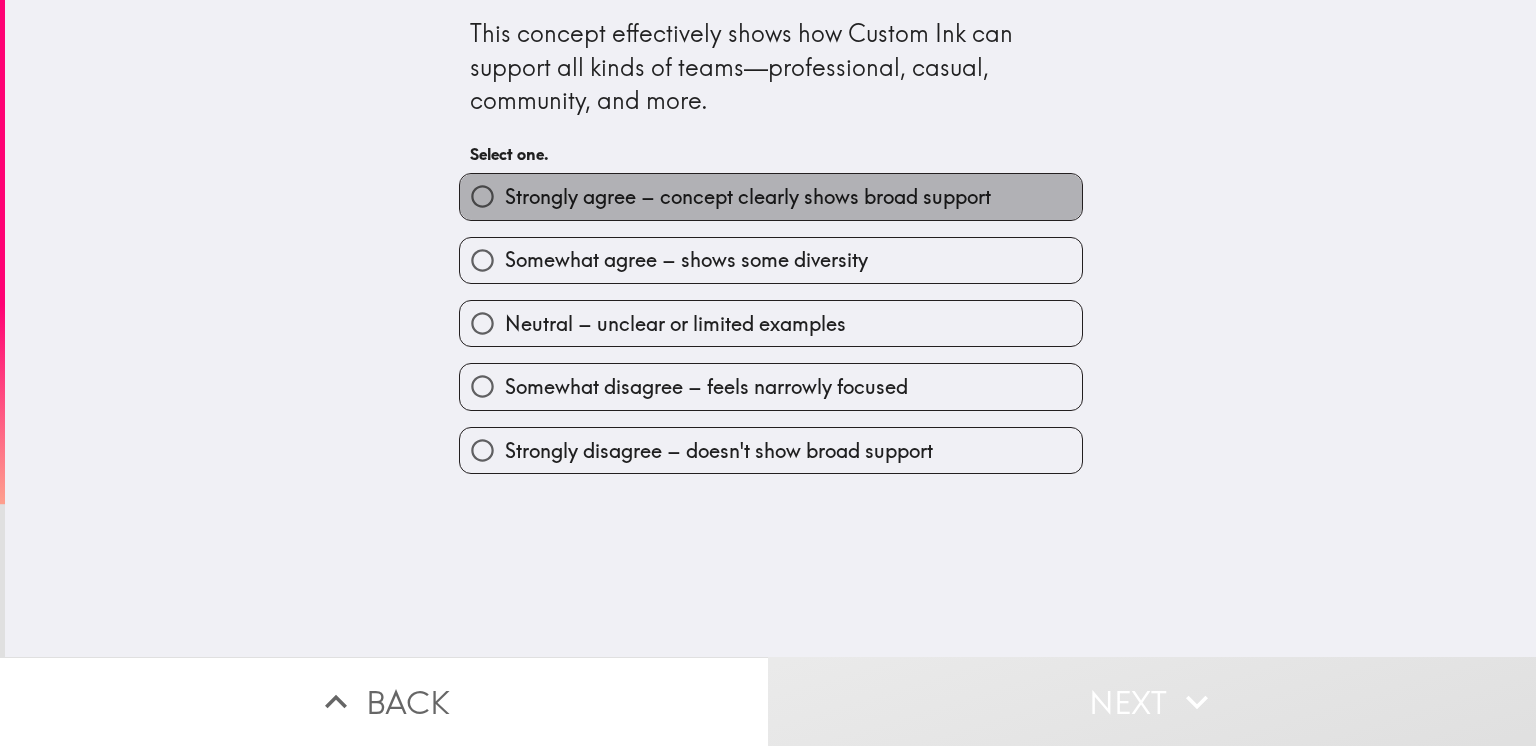 drag, startPoint x: 643, startPoint y: 206, endPoint x: 650, endPoint y: 226, distance: 21.189621 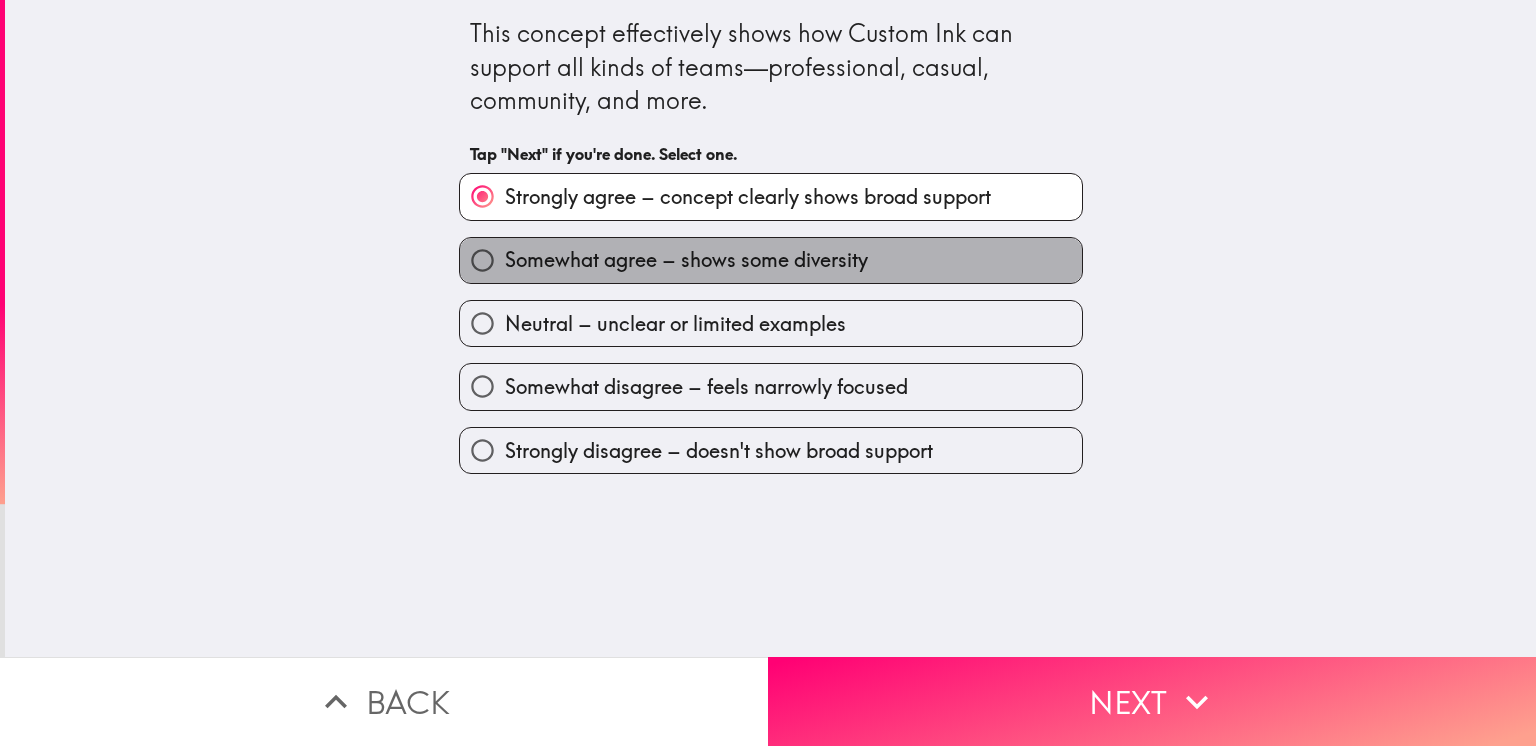 click on "Somewhat agree – shows some diversity" at bounding box center (771, 260) 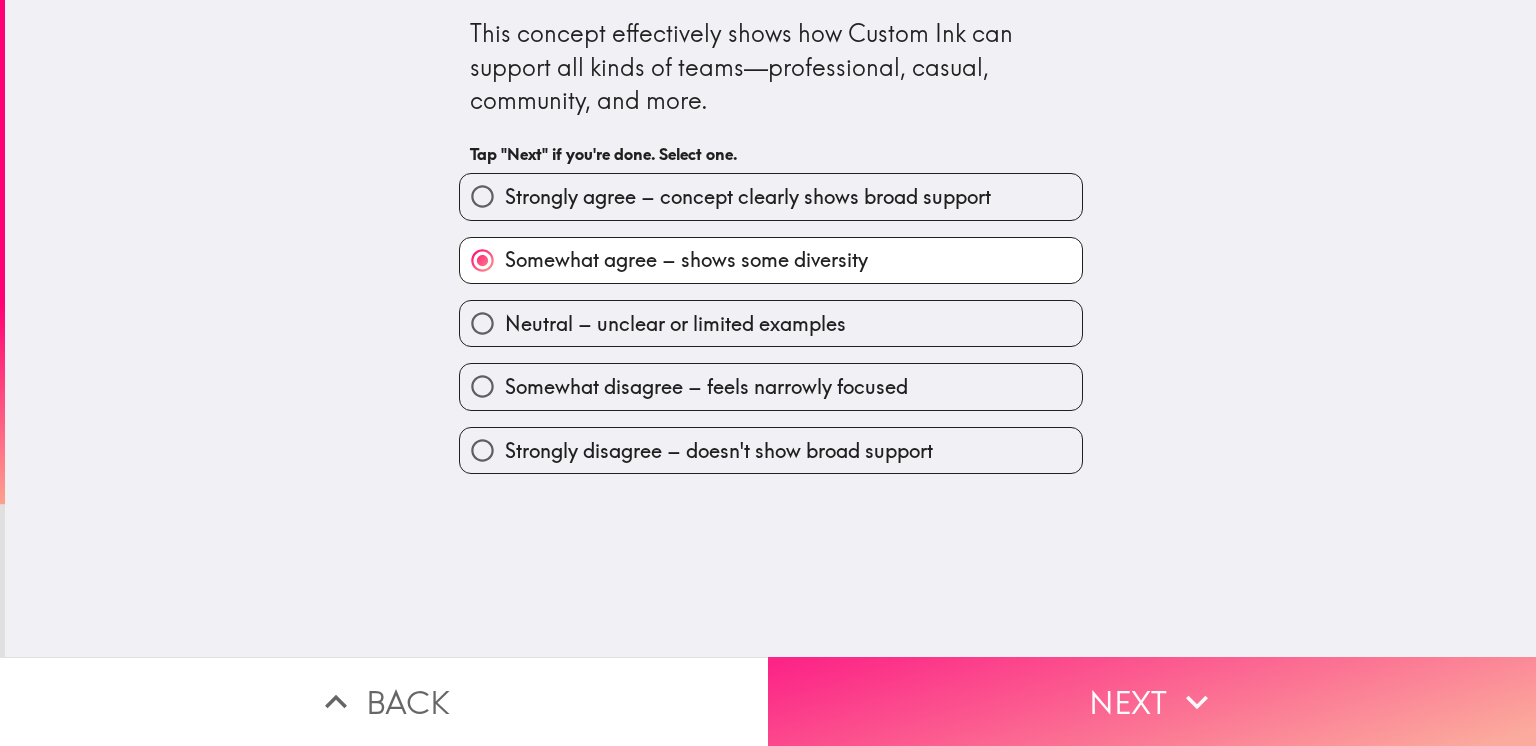 click on "Next" at bounding box center [1152, 701] 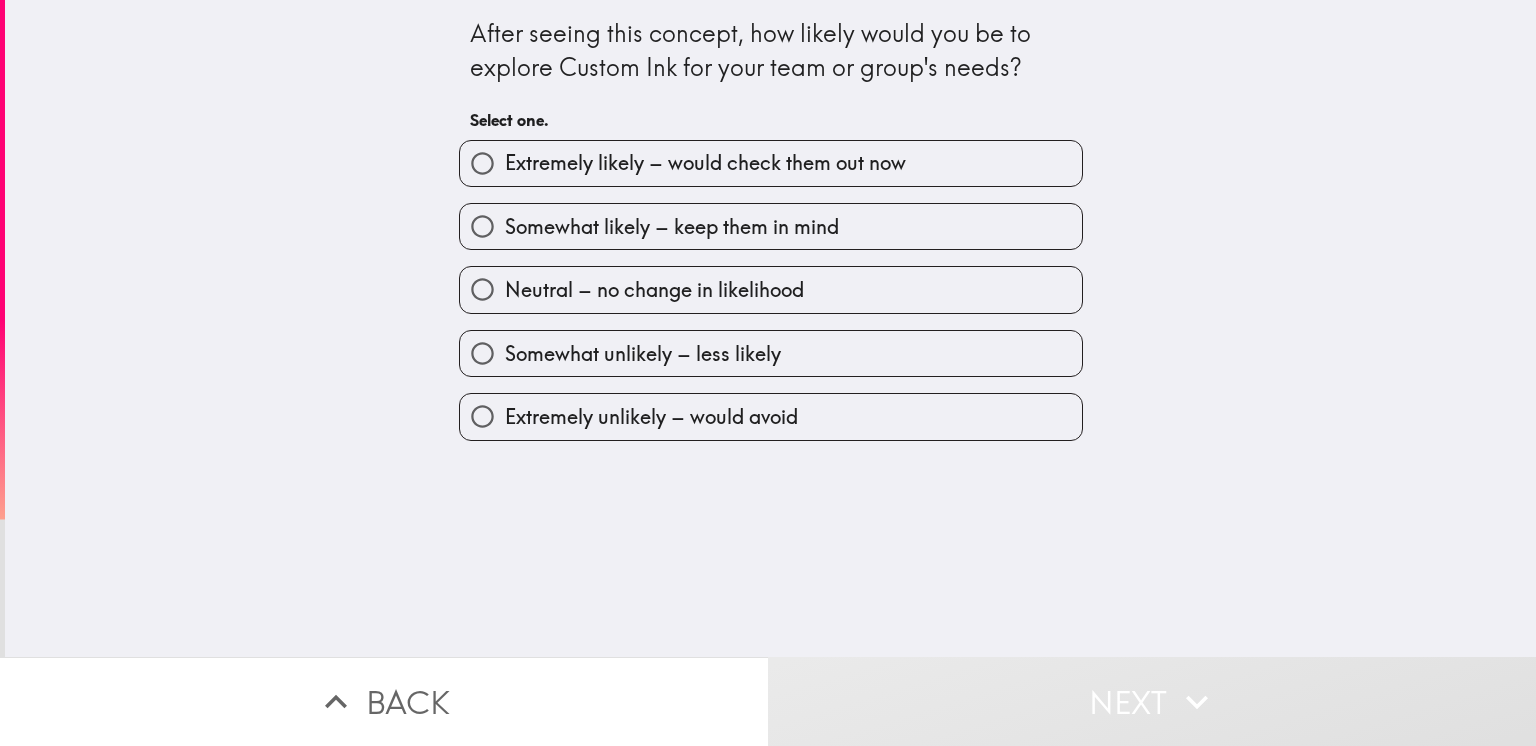 click on "Somewhat likely – keep them in mind" at bounding box center [763, 218] 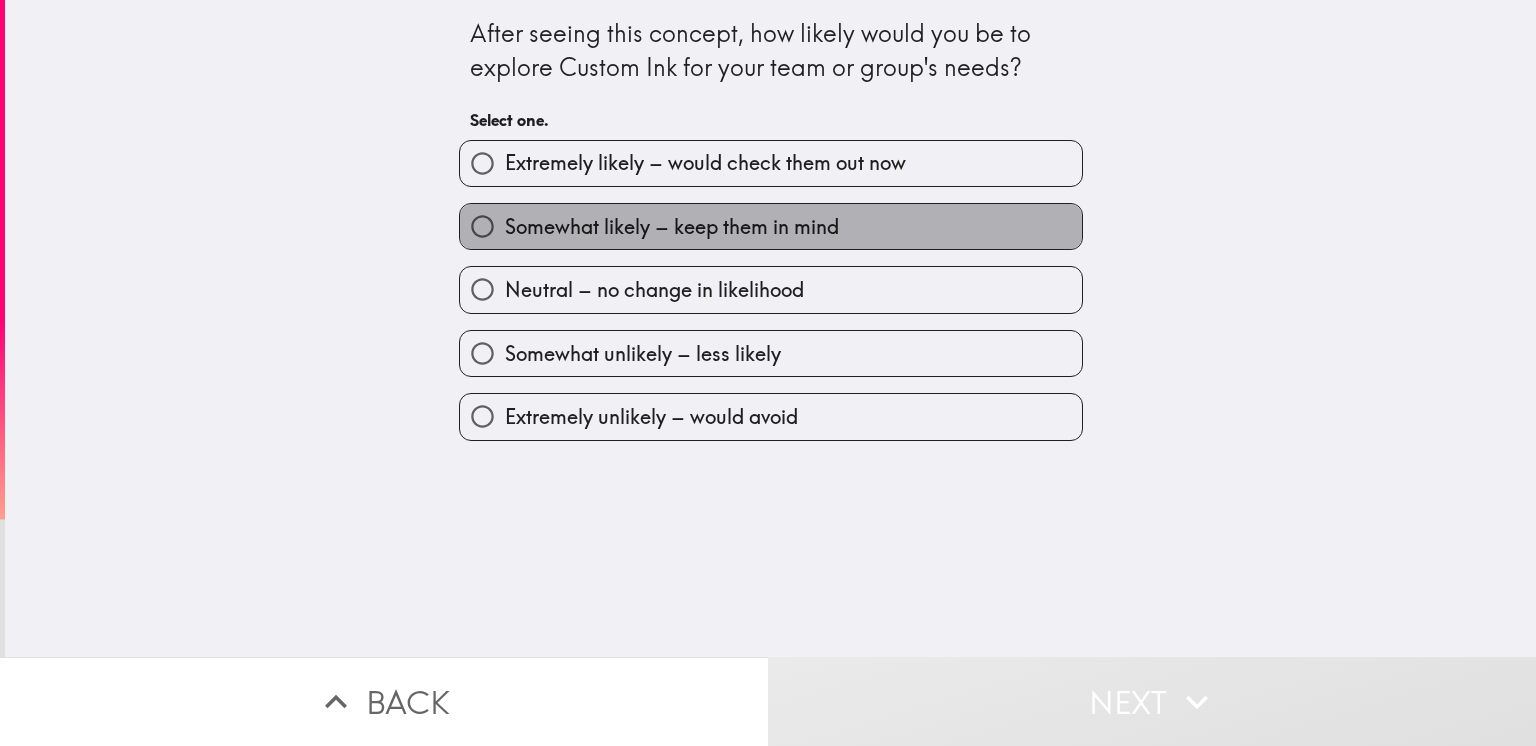 click on "Somewhat likely – keep them in mind" at bounding box center [771, 226] 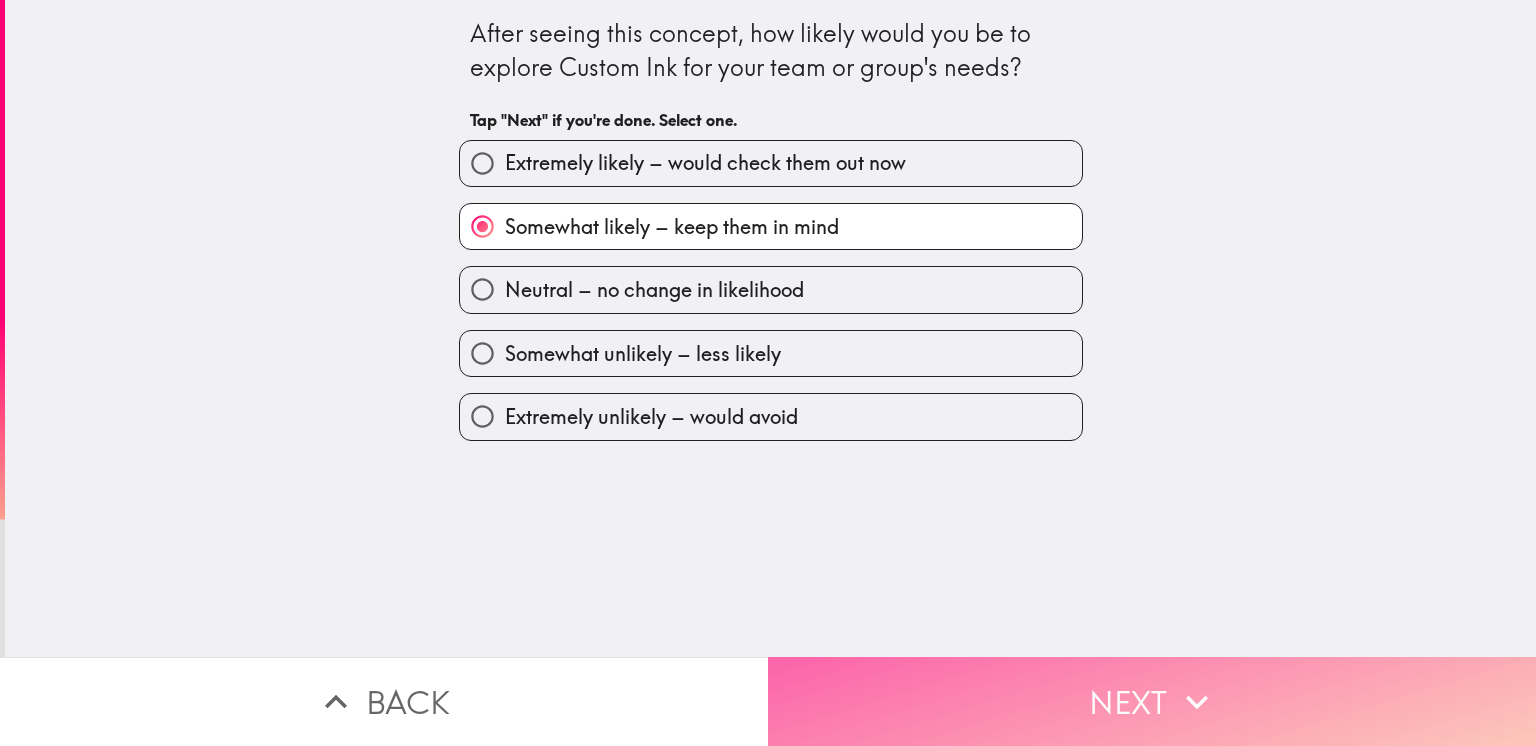 click on "Next" at bounding box center (1152, 701) 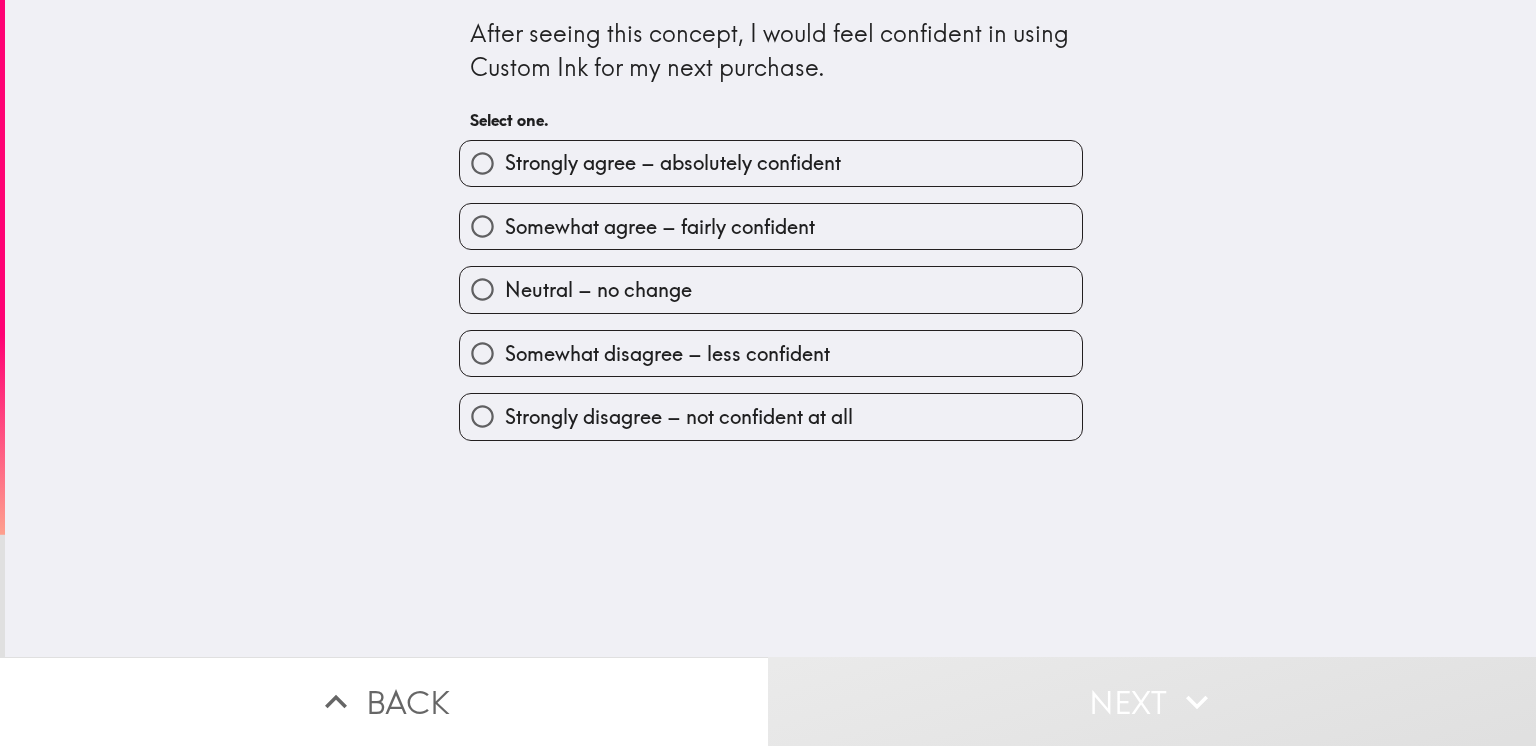 click on "Somewhat agree – fairly confident" at bounding box center (660, 227) 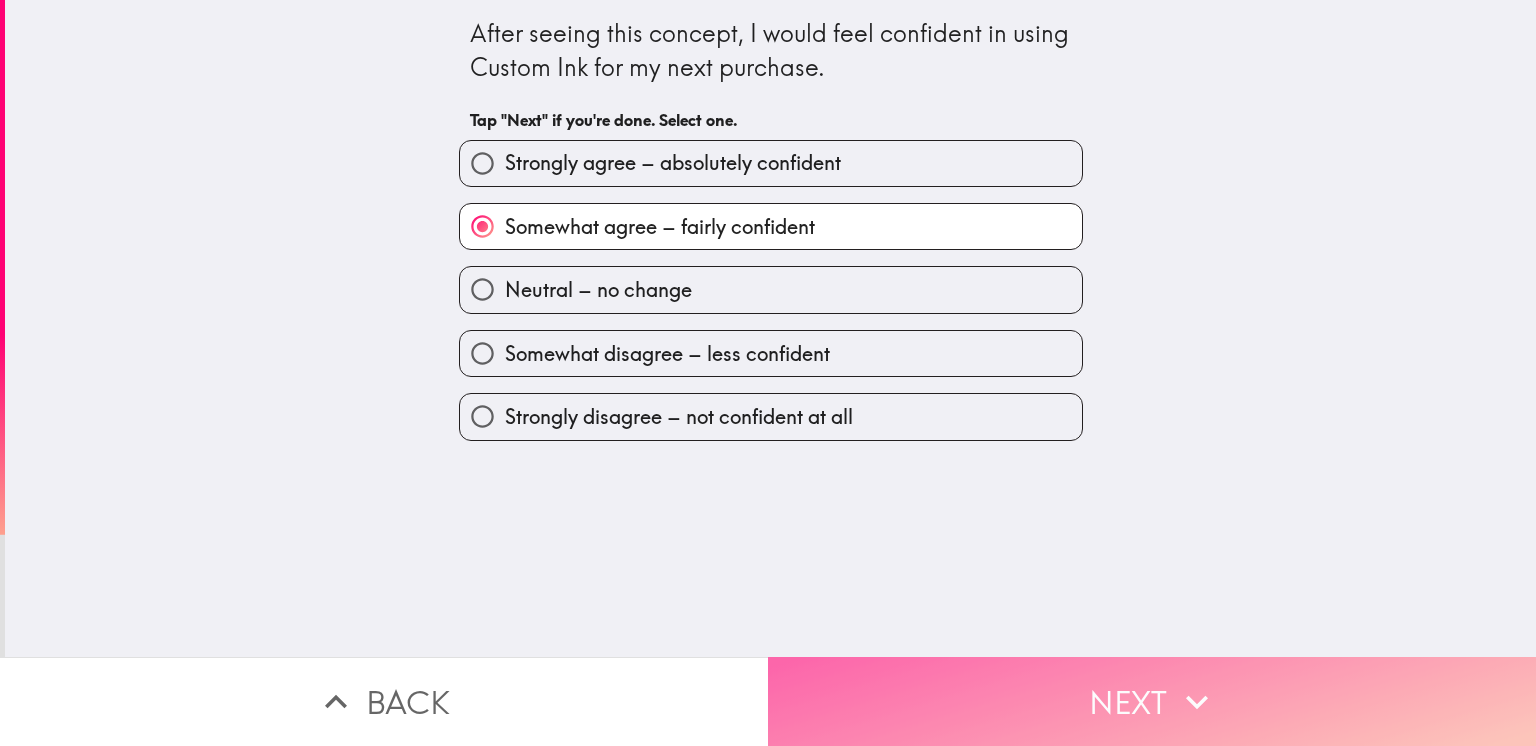 click on "Next" at bounding box center [1152, 701] 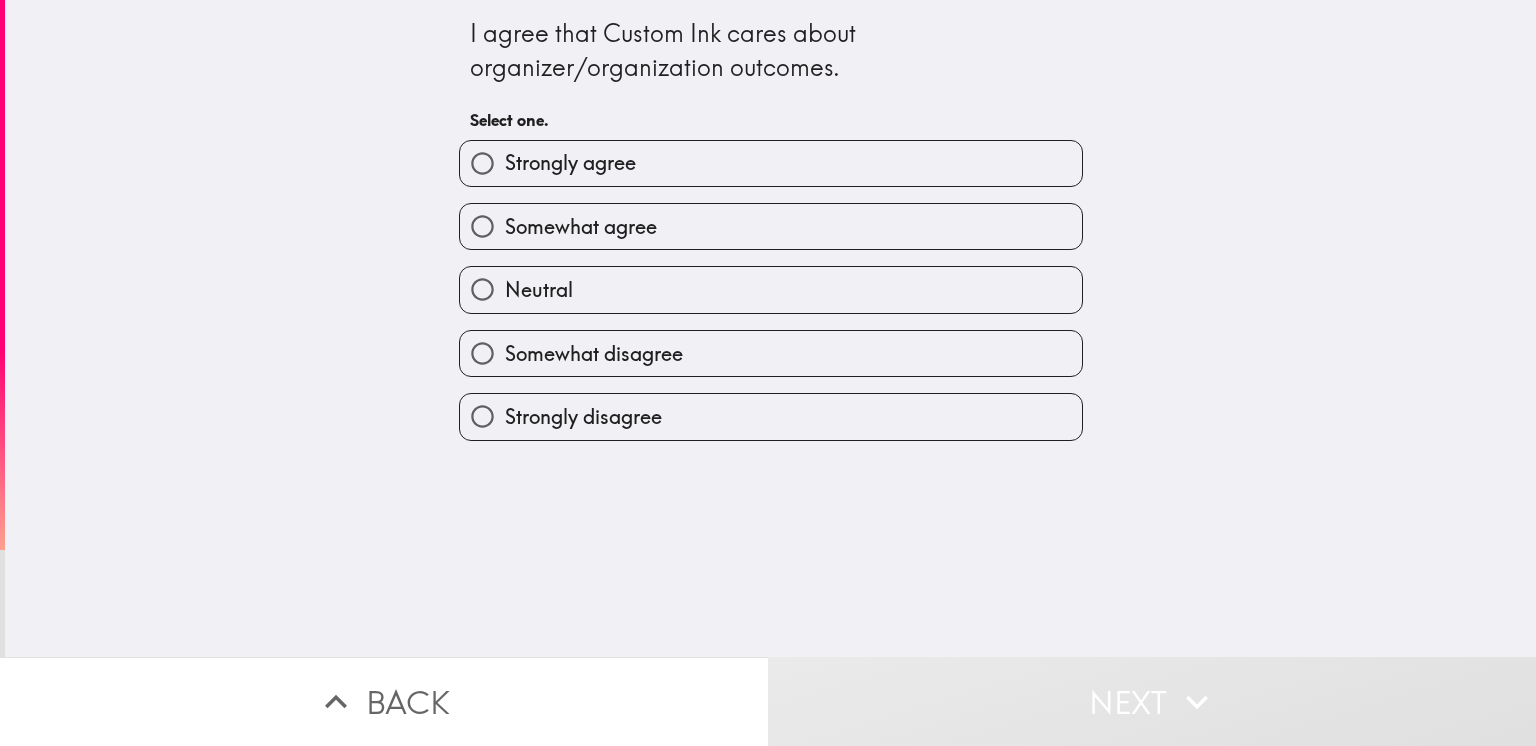 click on "Neutral" at bounding box center [763, 281] 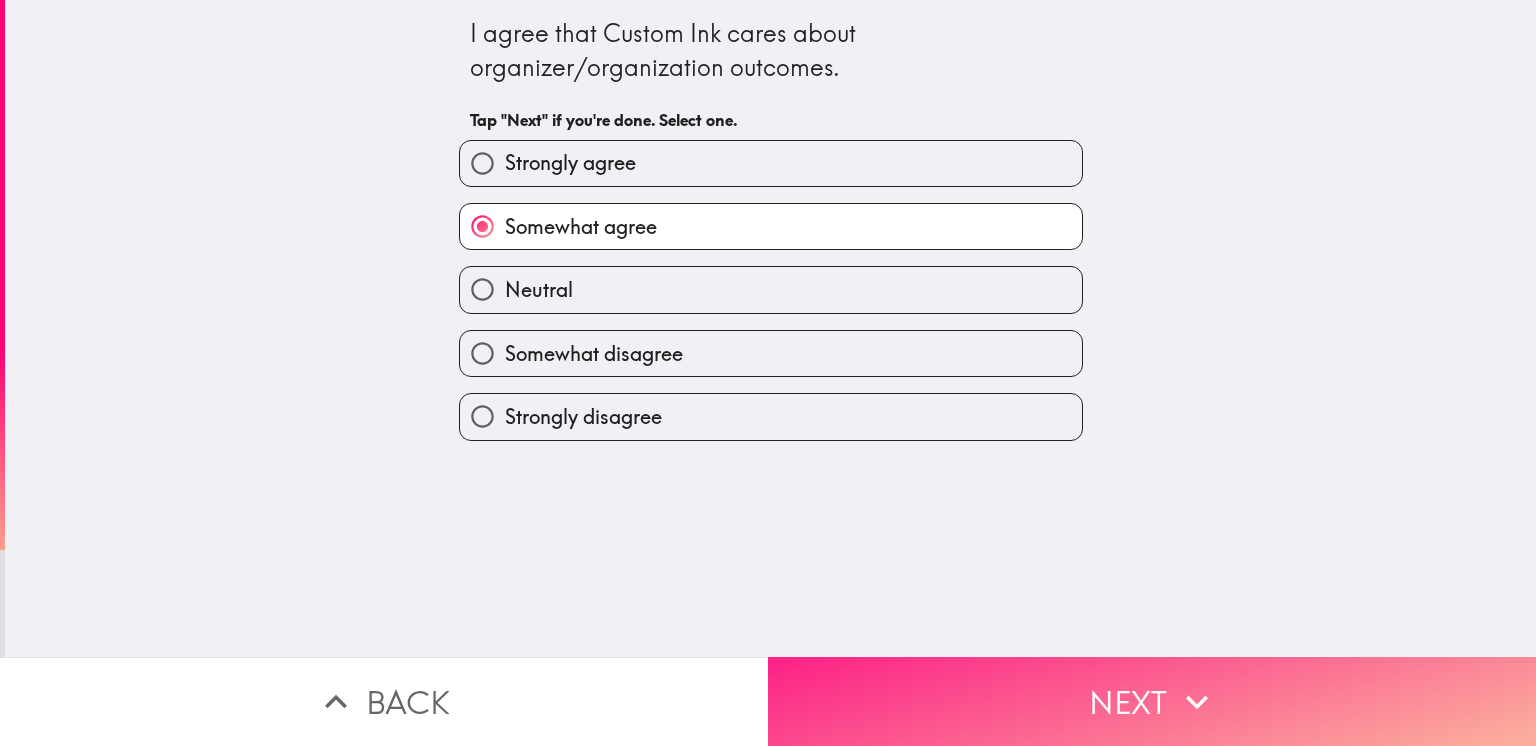 click on "Next" at bounding box center (1152, 701) 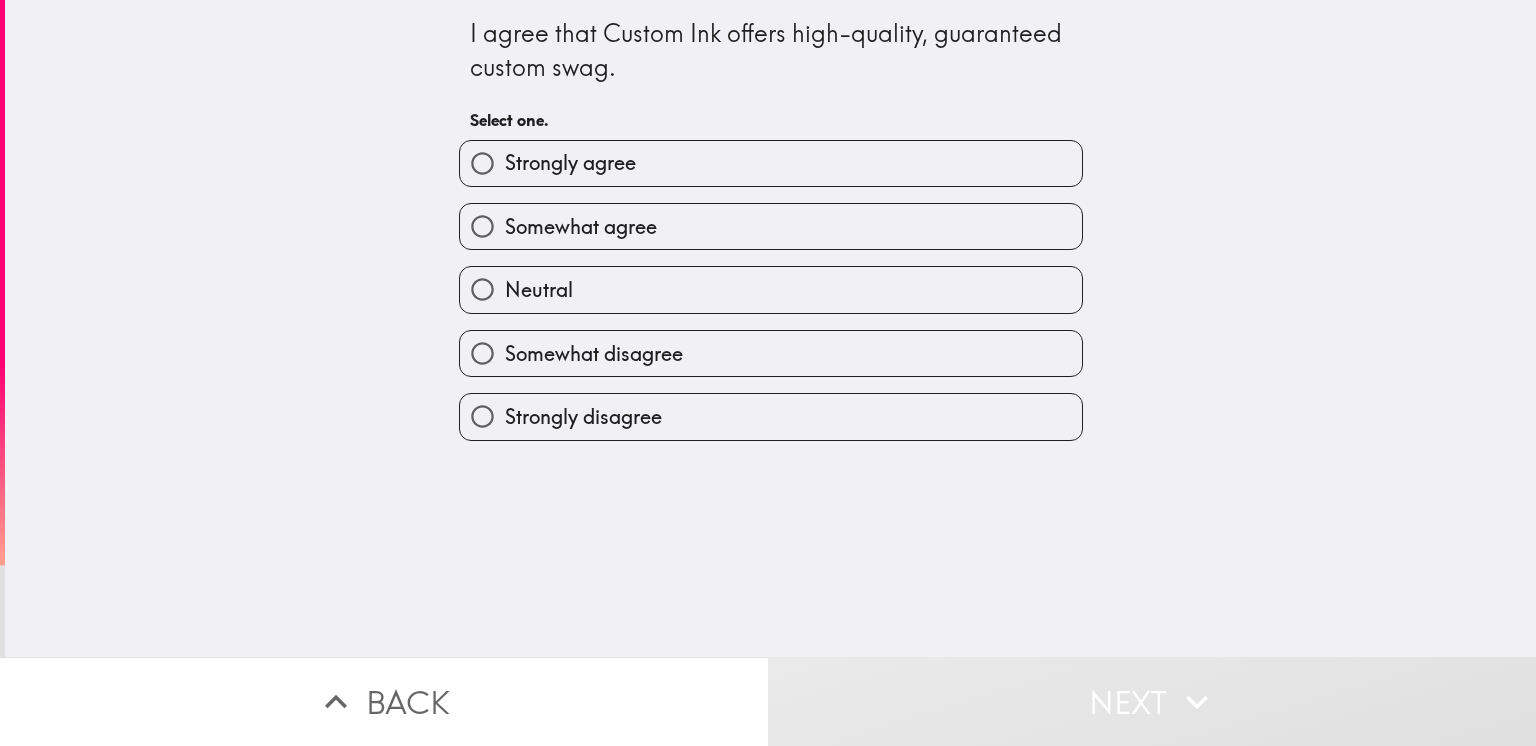 click on "Somewhat agree" at bounding box center (771, 226) 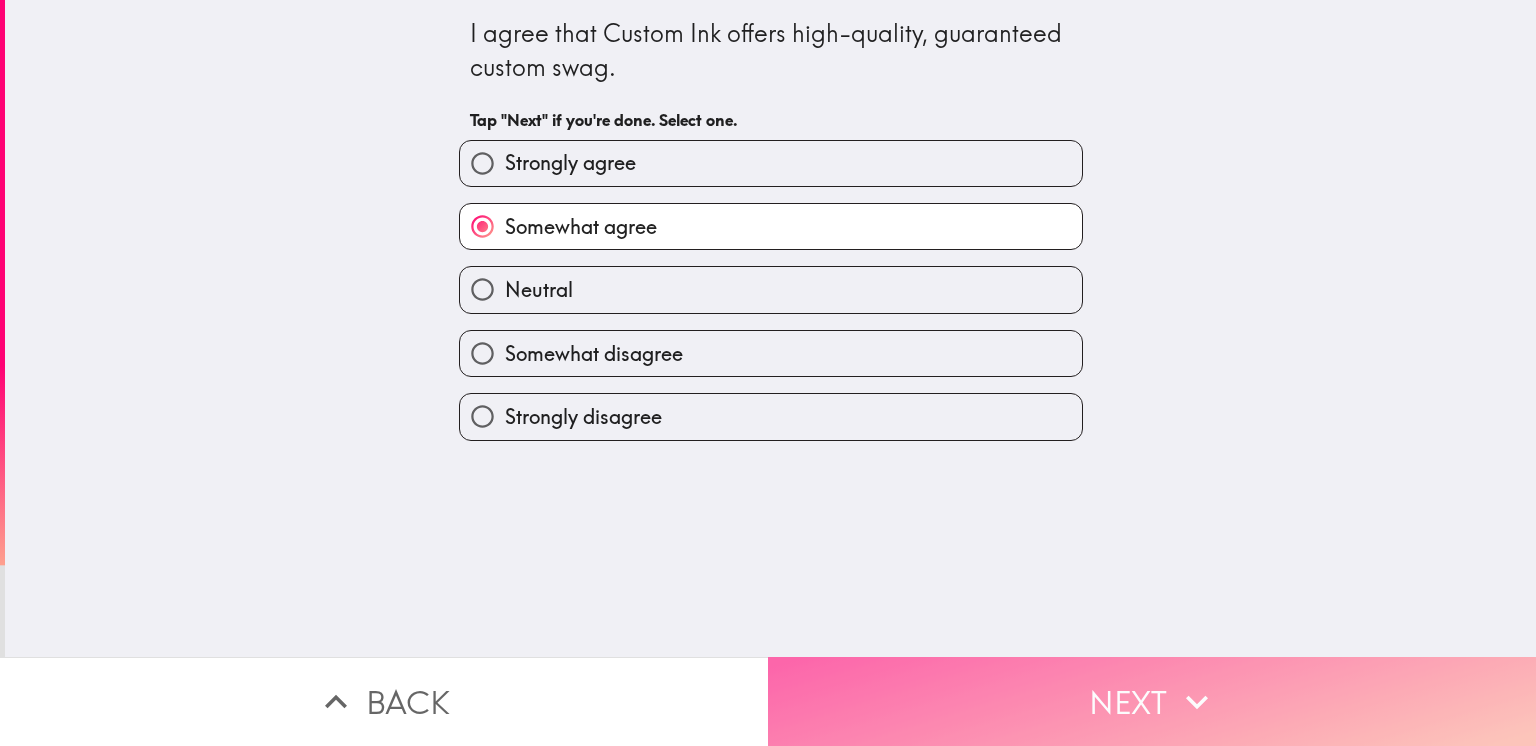 click on "Next" at bounding box center [1152, 701] 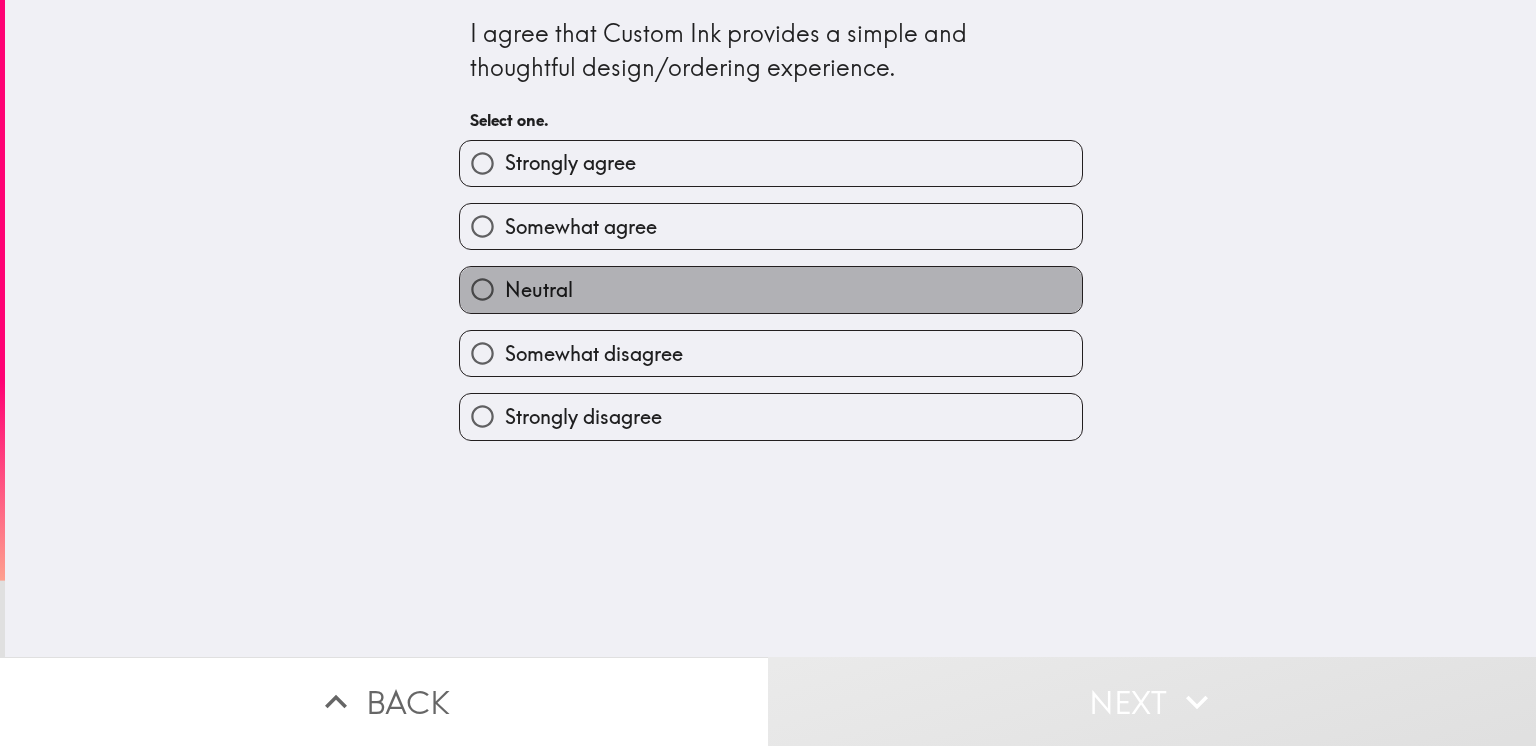 click on "Neutral" at bounding box center (771, 289) 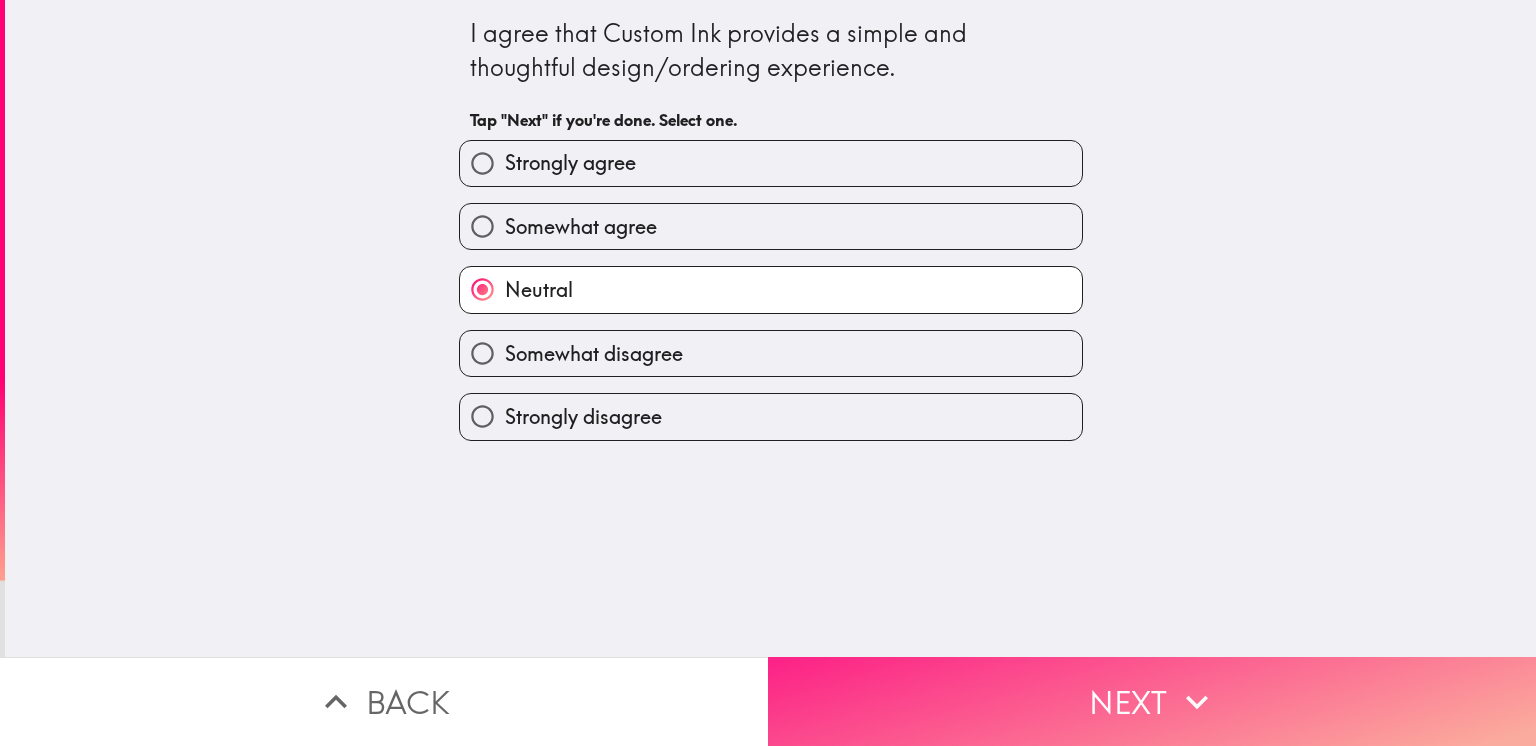 click on "Next" at bounding box center (1152, 701) 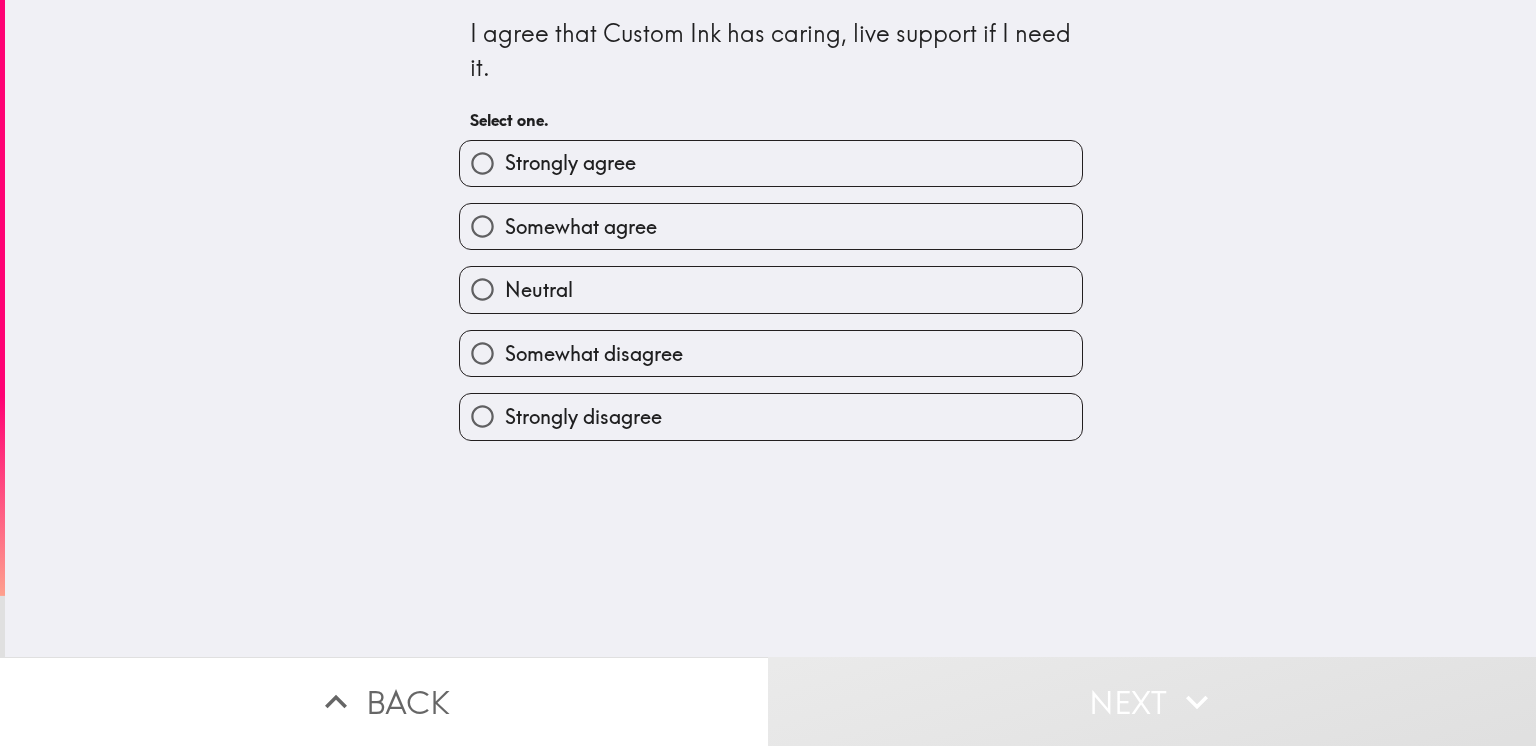 click on "Somewhat agree" at bounding box center (771, 226) 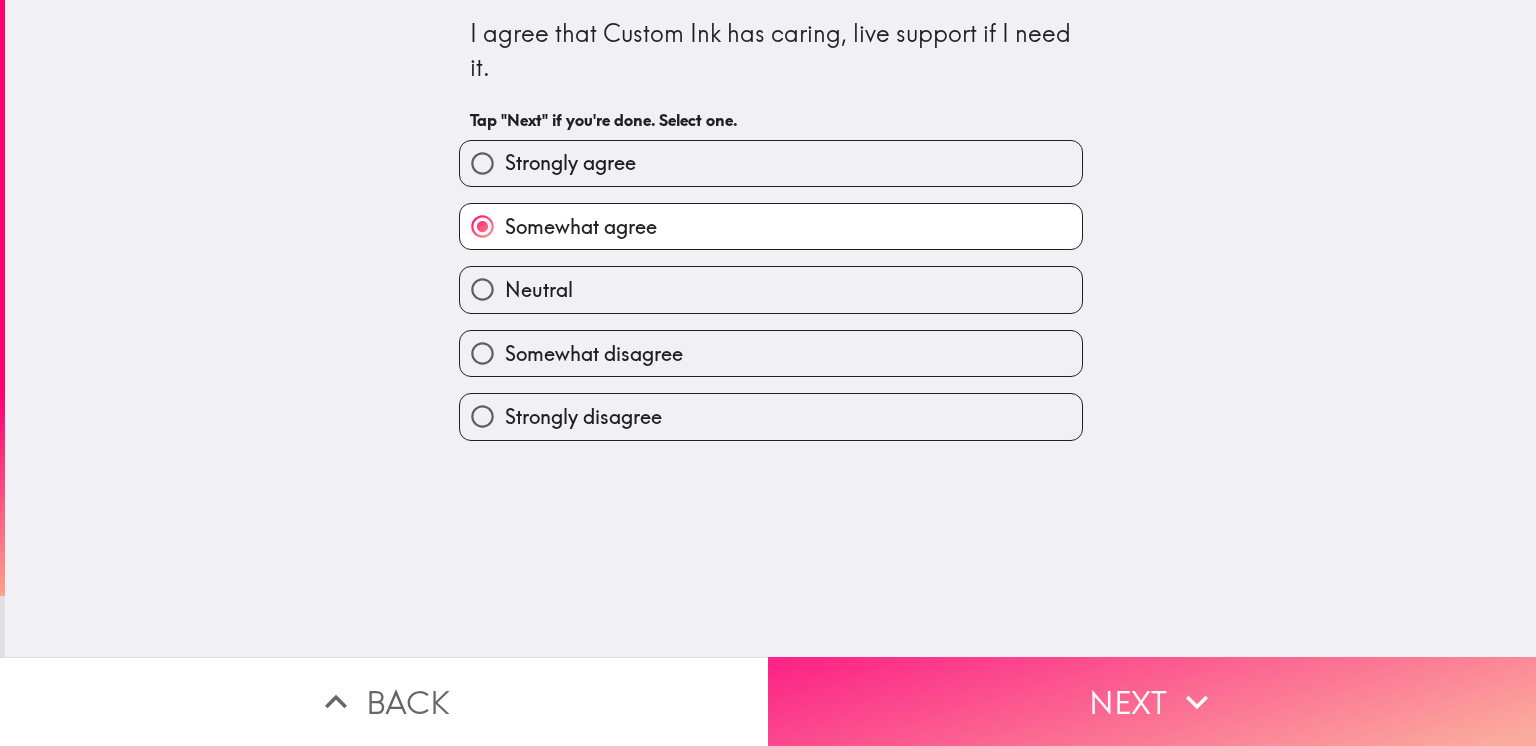click on "Next" at bounding box center [1152, 701] 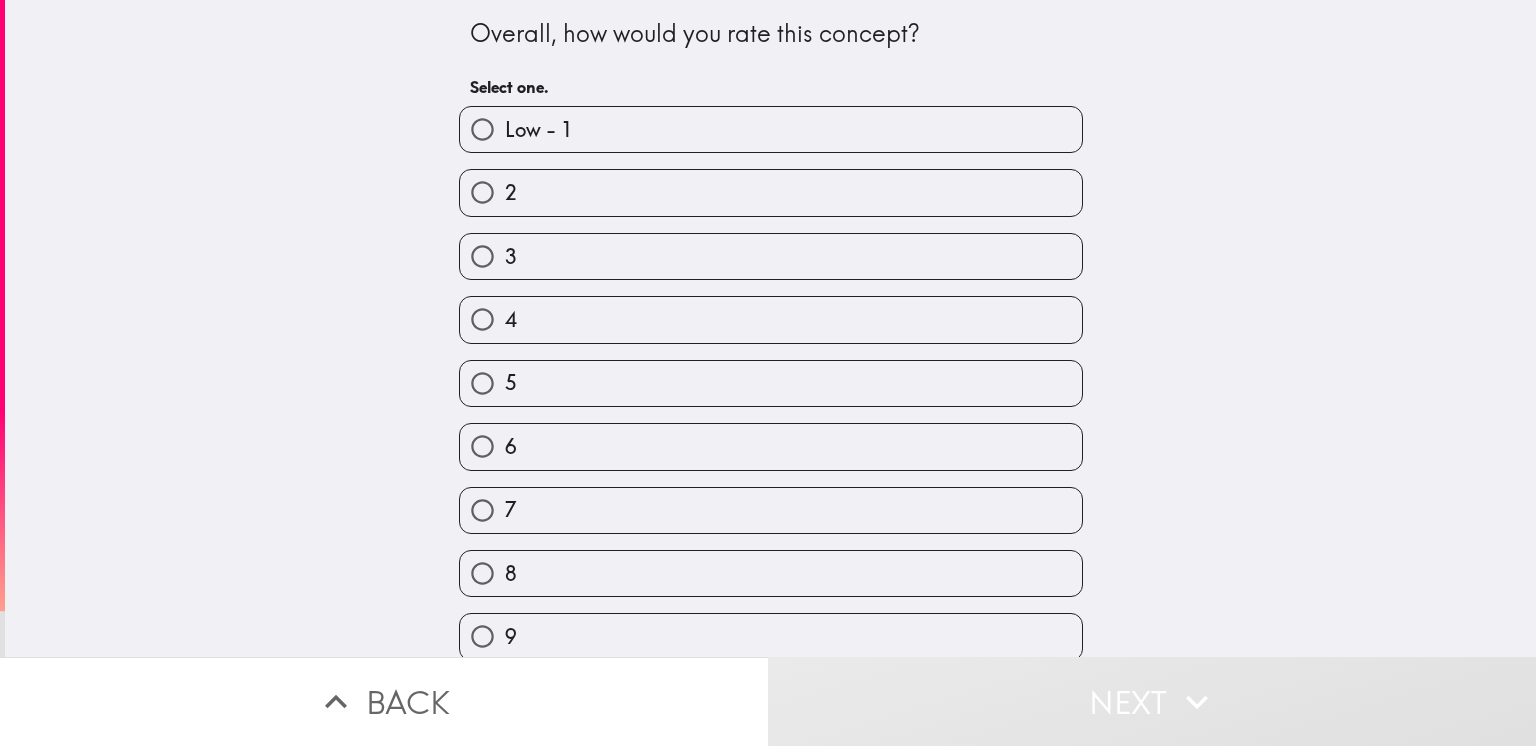 scroll, scrollTop: 78, scrollLeft: 0, axis: vertical 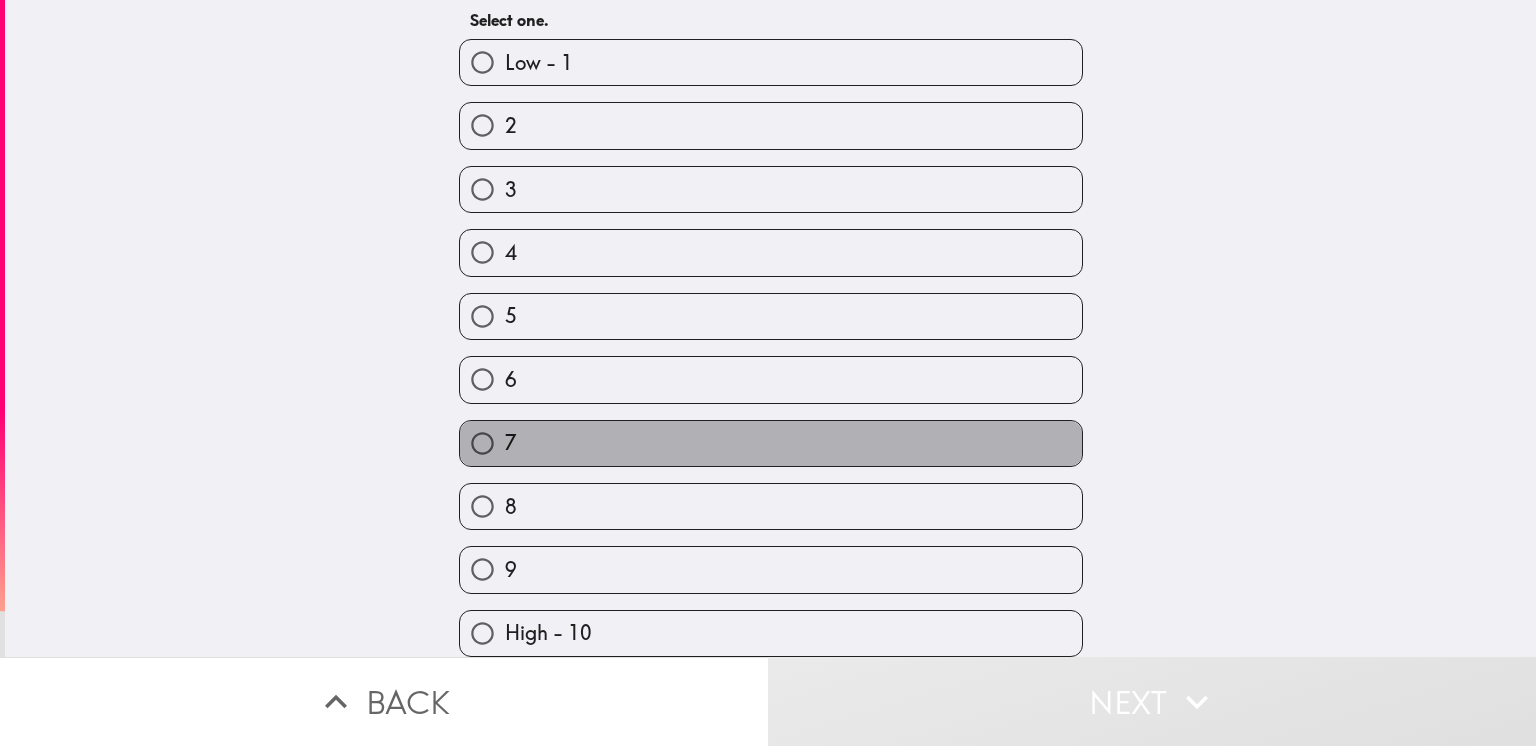 click on "7" at bounding box center [771, 443] 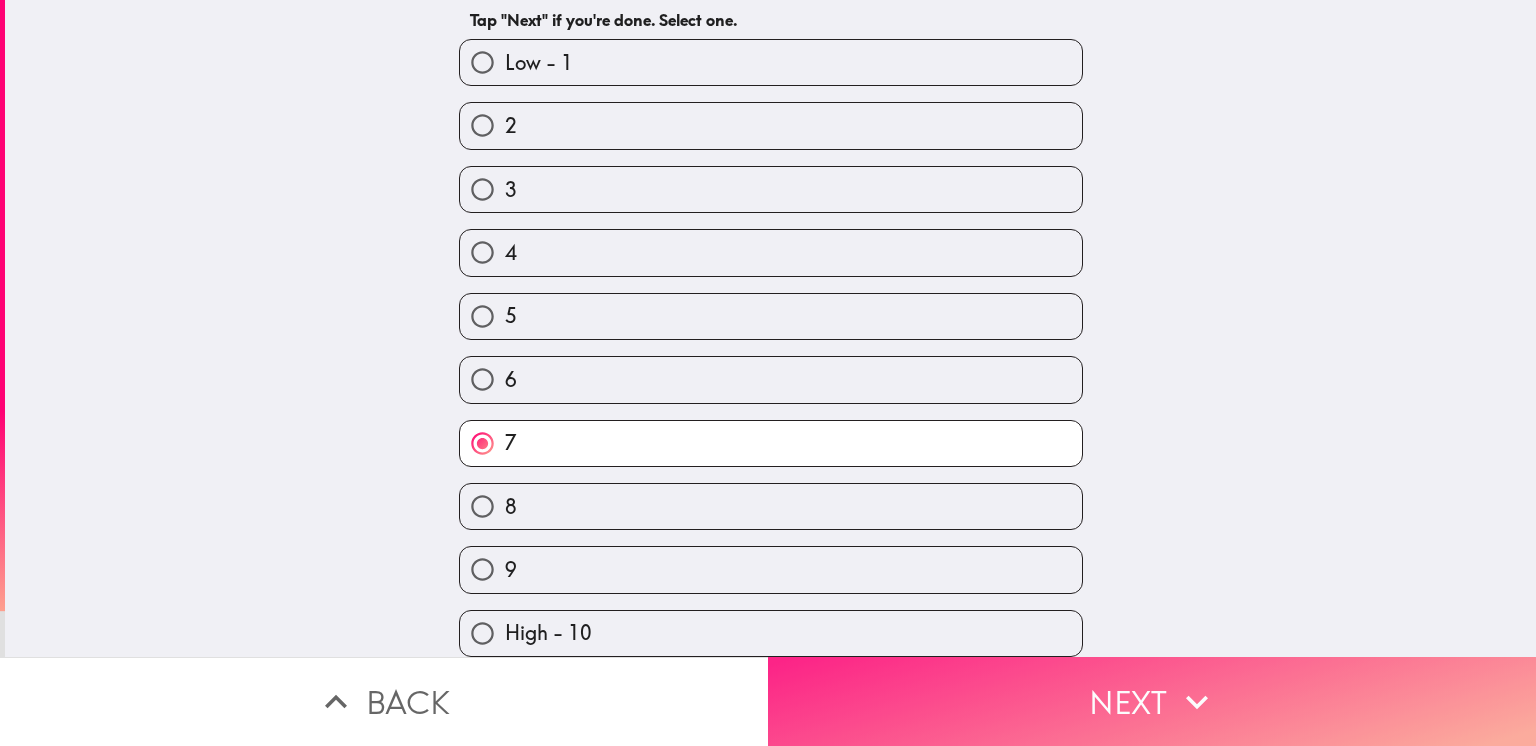 click on "Next" at bounding box center [1152, 701] 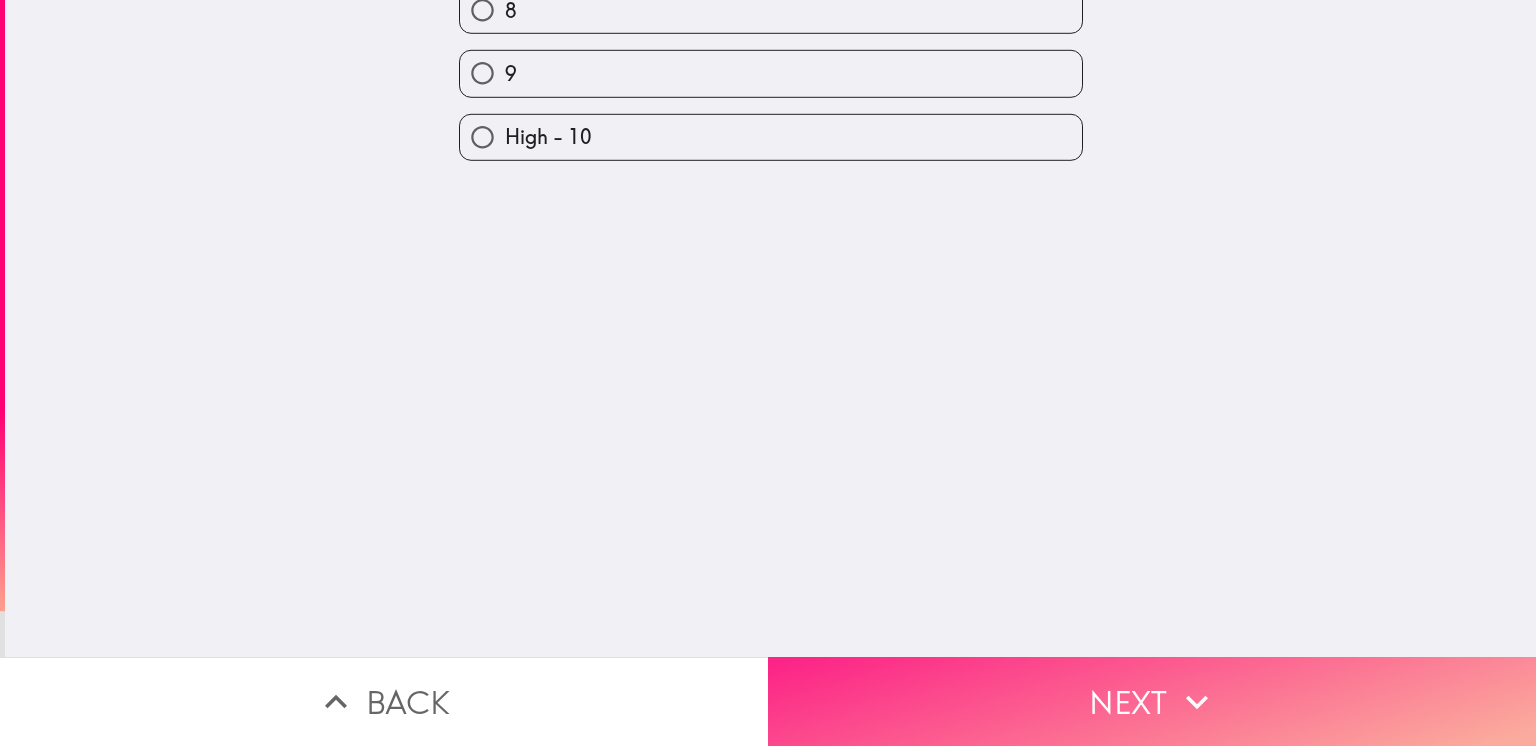 scroll, scrollTop: 0, scrollLeft: 0, axis: both 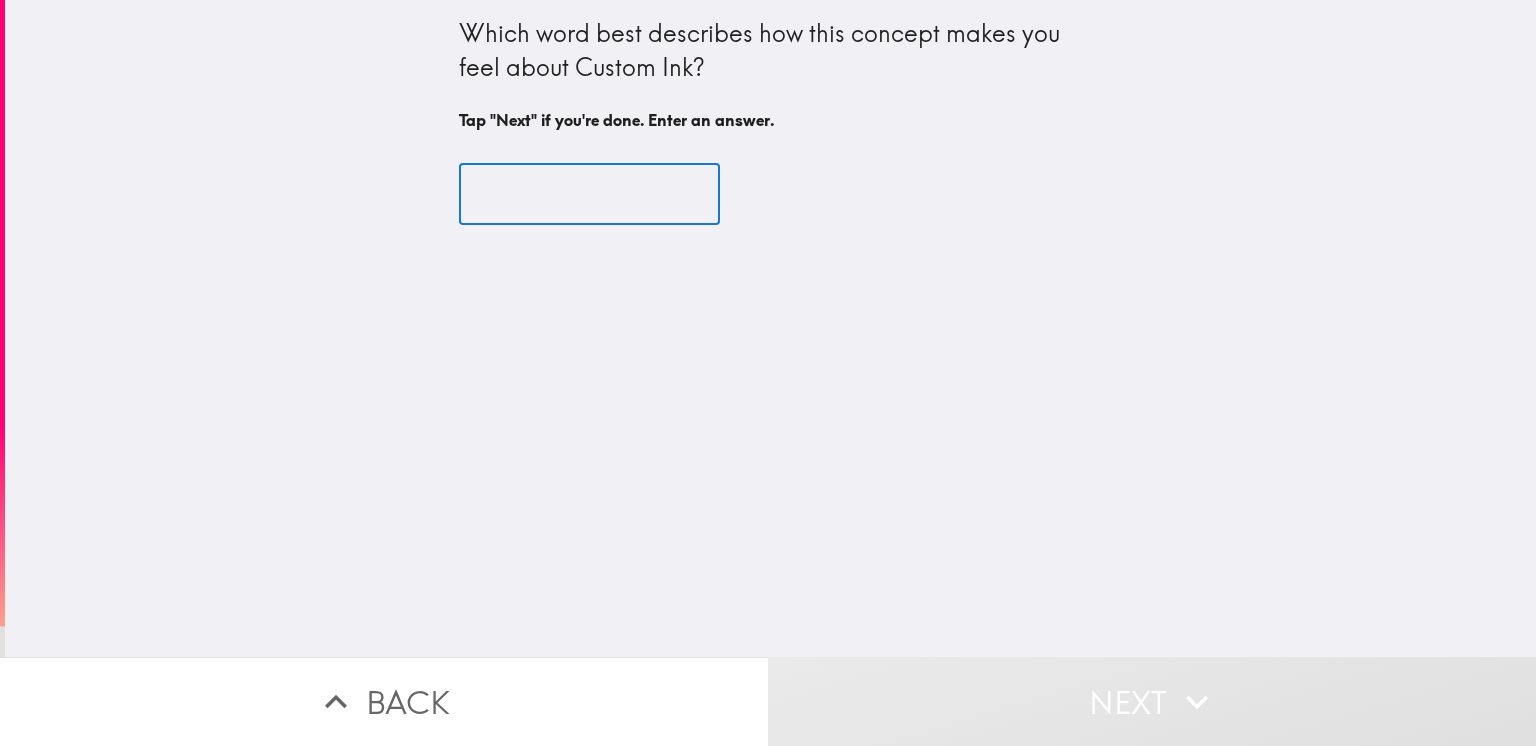 click at bounding box center [589, 195] 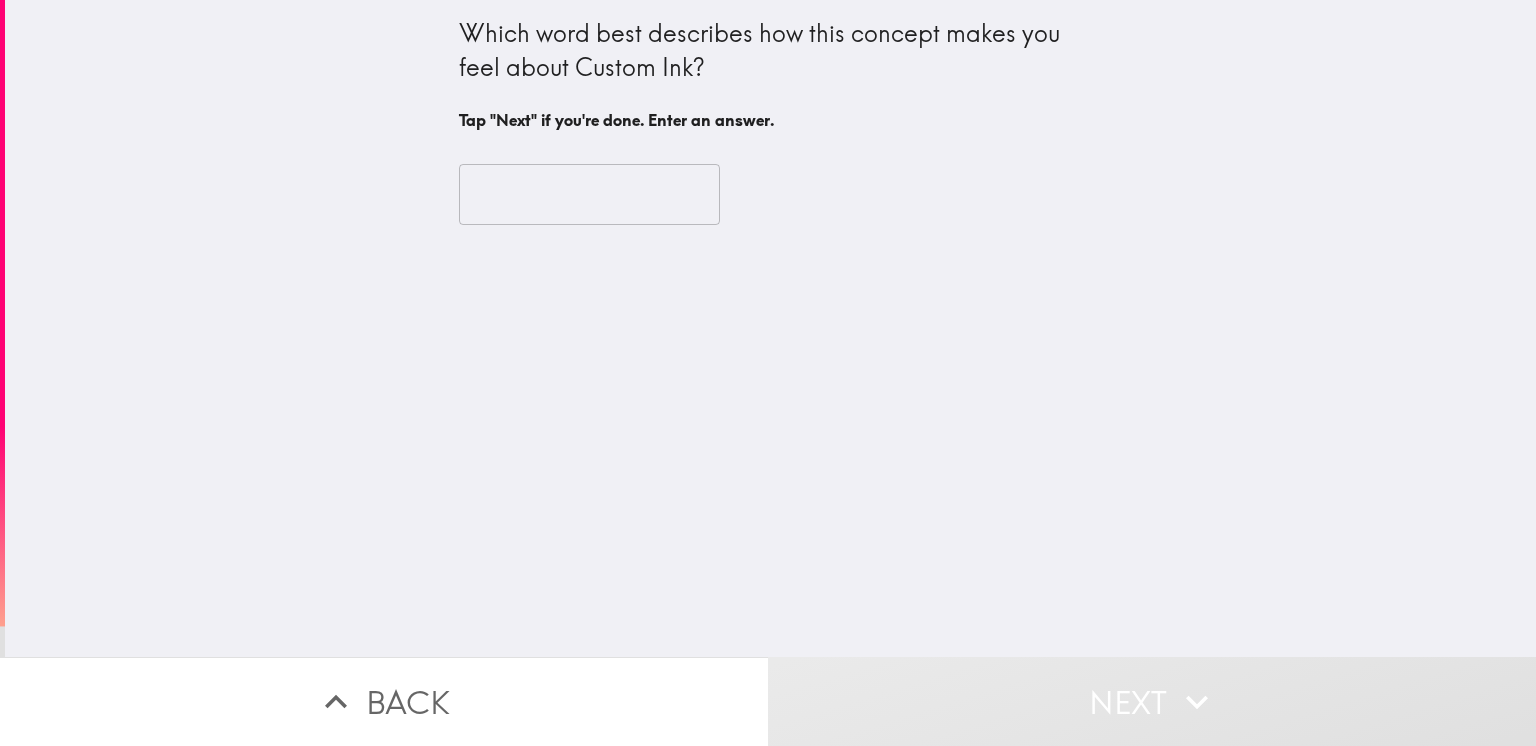 click on "​" at bounding box center (771, 195) 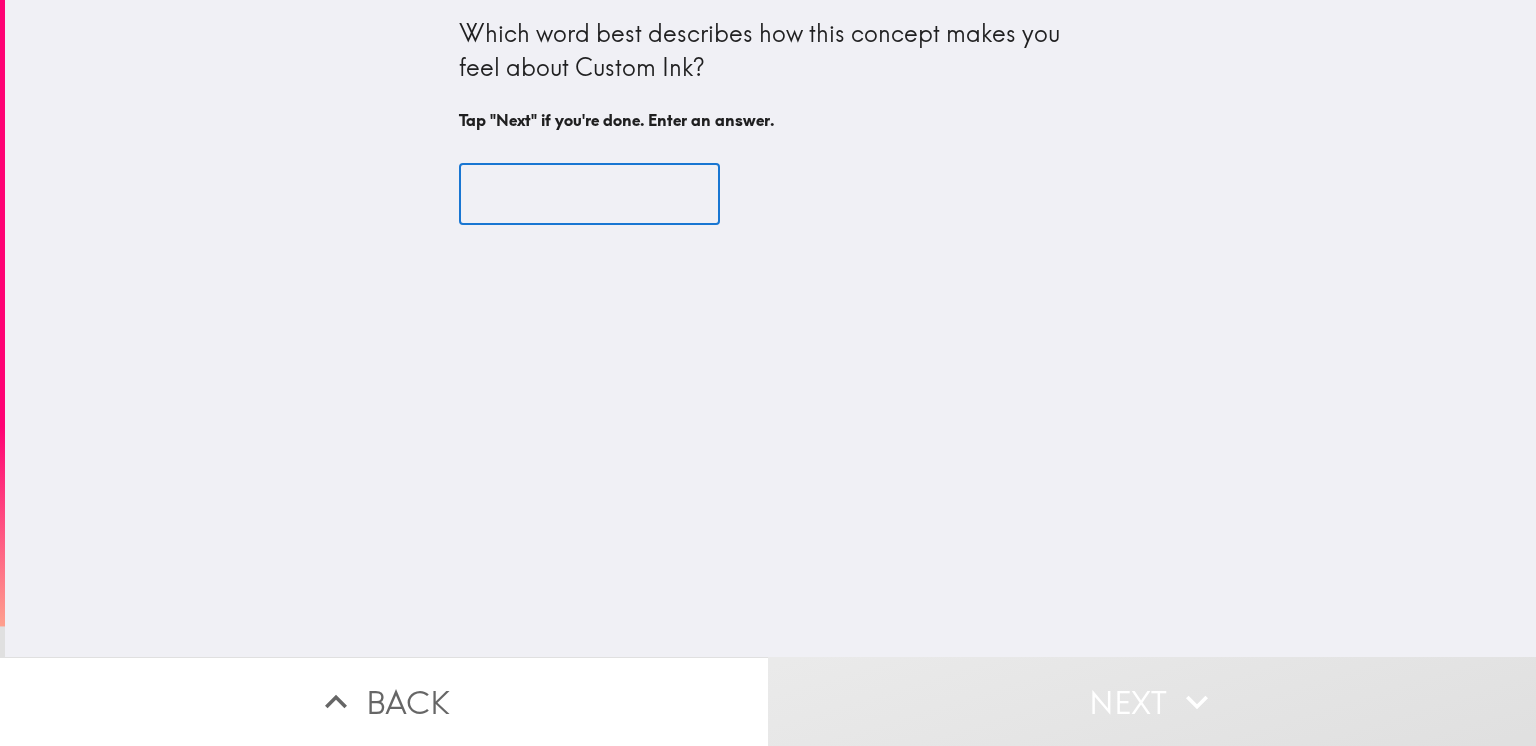 click at bounding box center (589, 195) 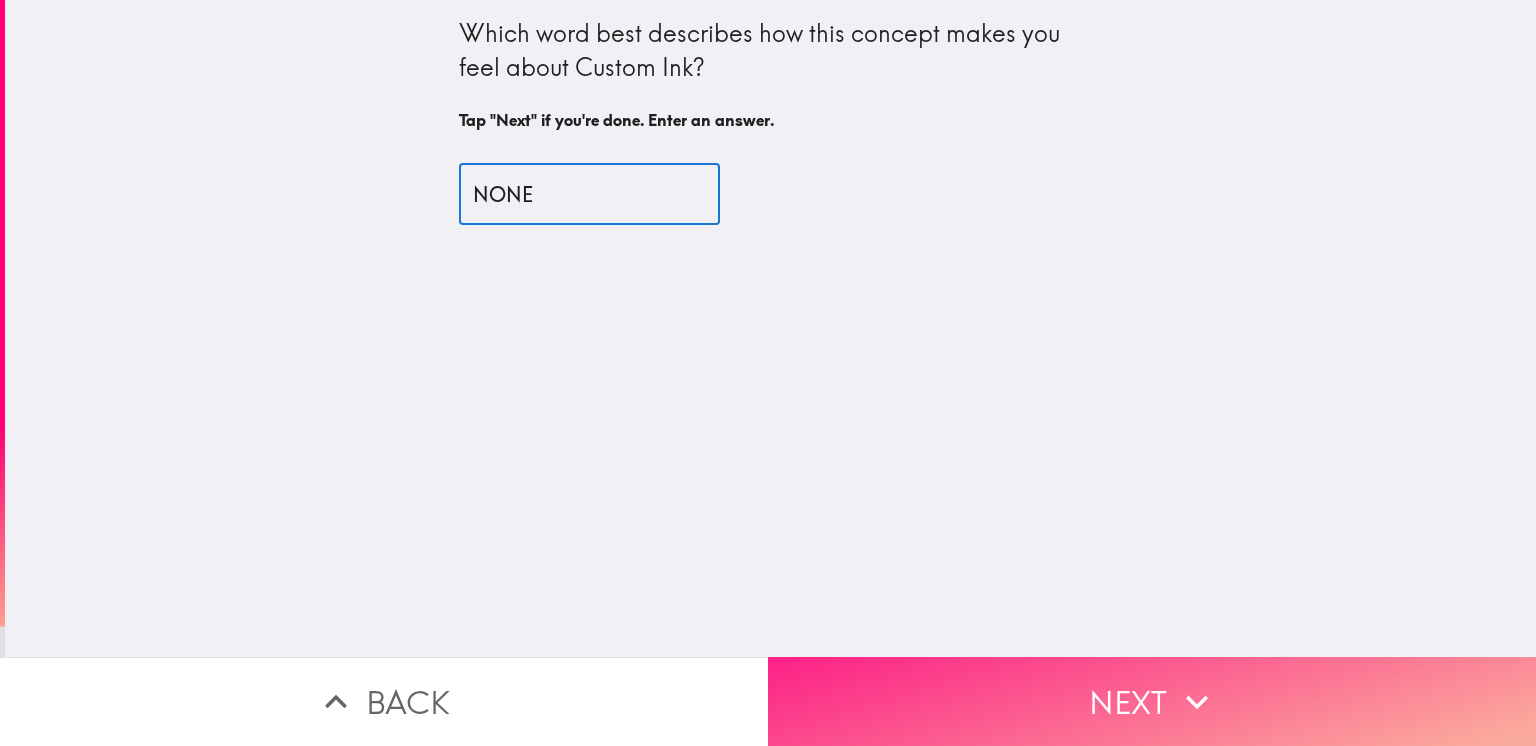 type on "NONE" 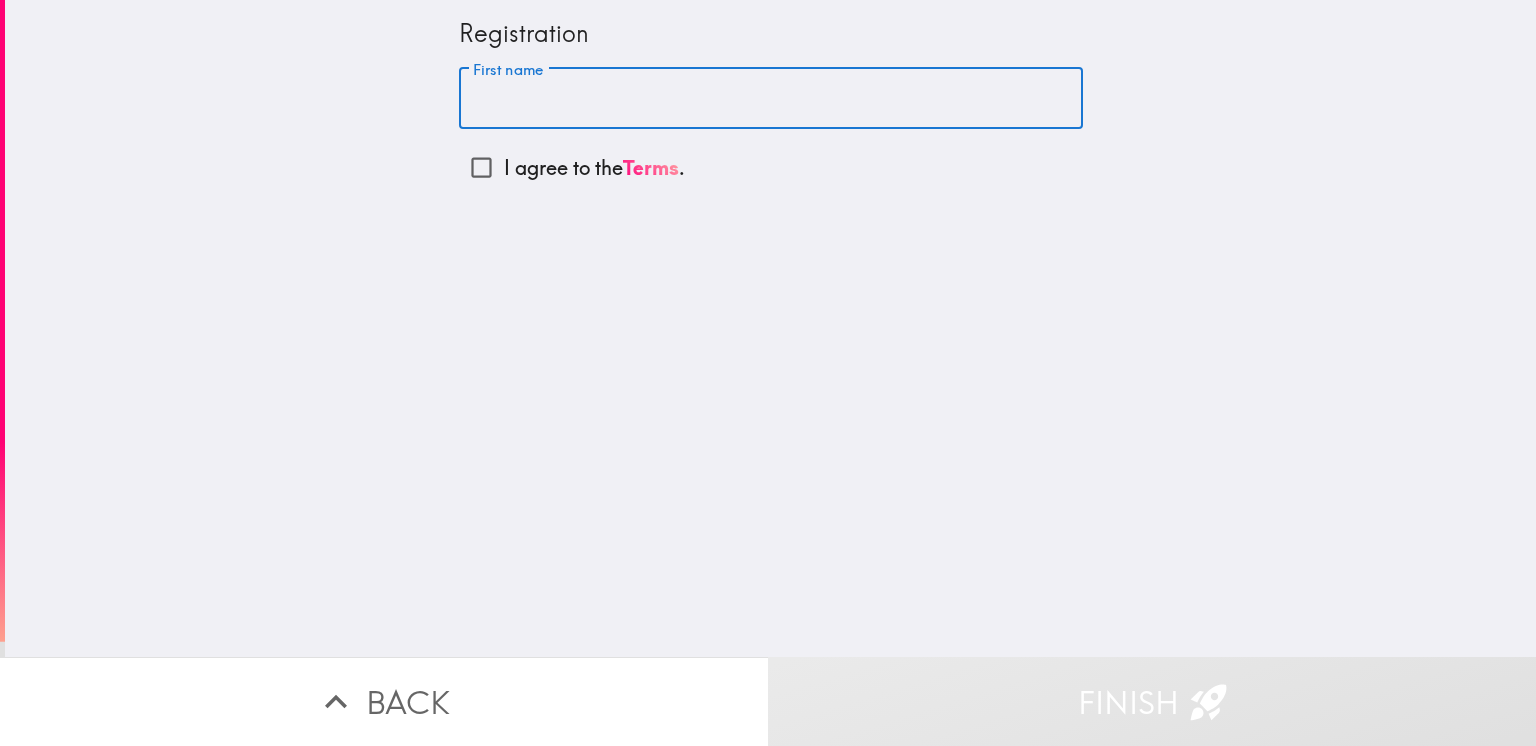 click on "First name" at bounding box center [771, 99] 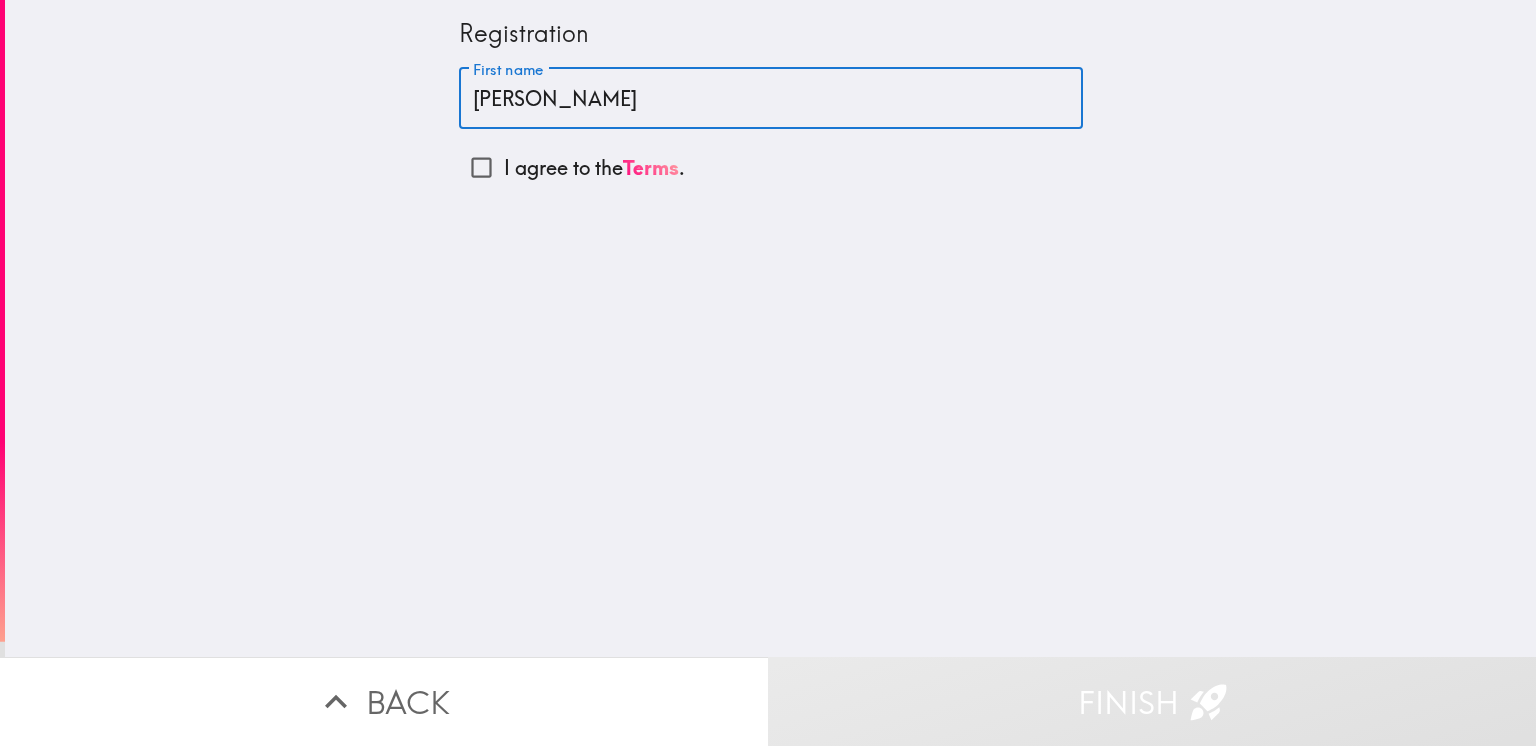 type on "[PERSON_NAME]" 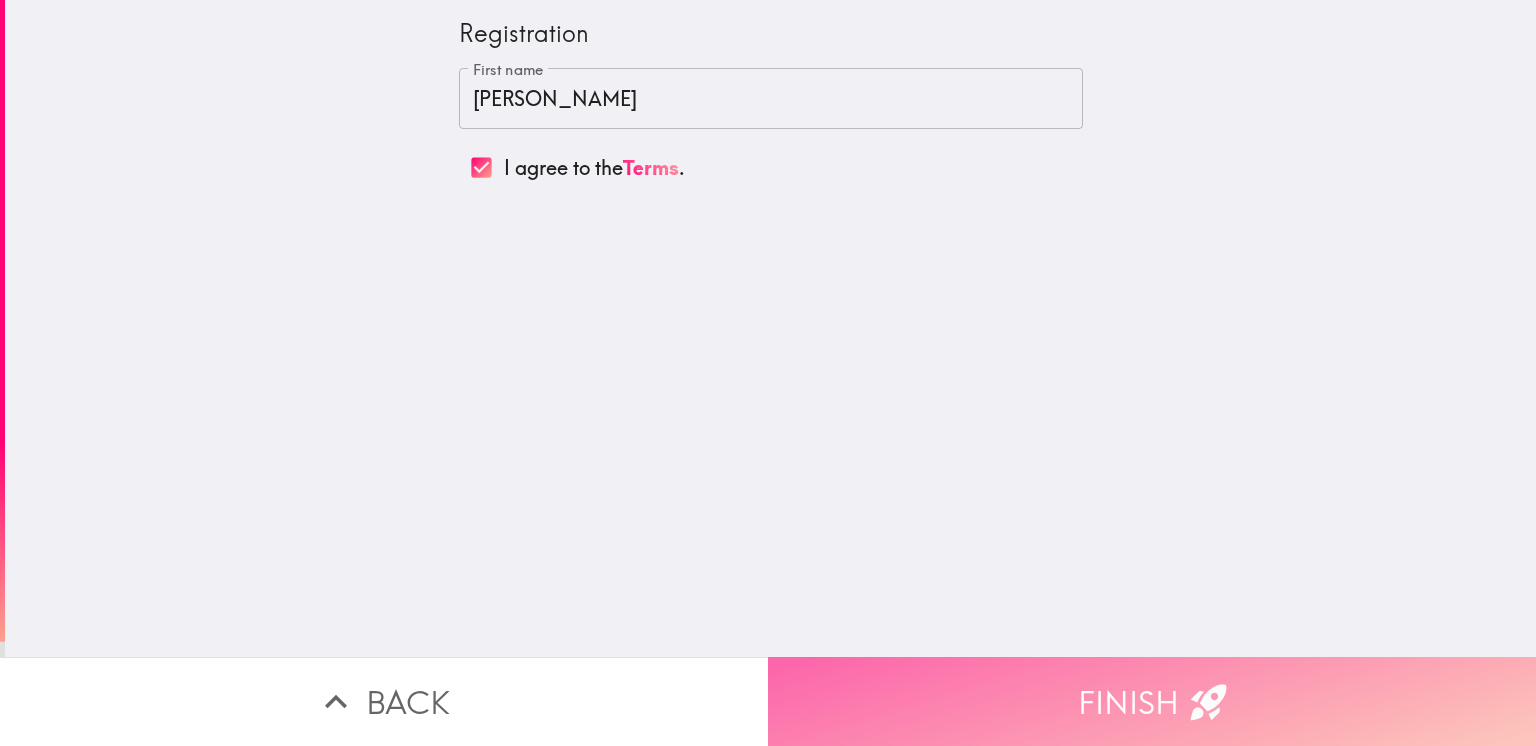 click on "Finish" at bounding box center (1152, 701) 